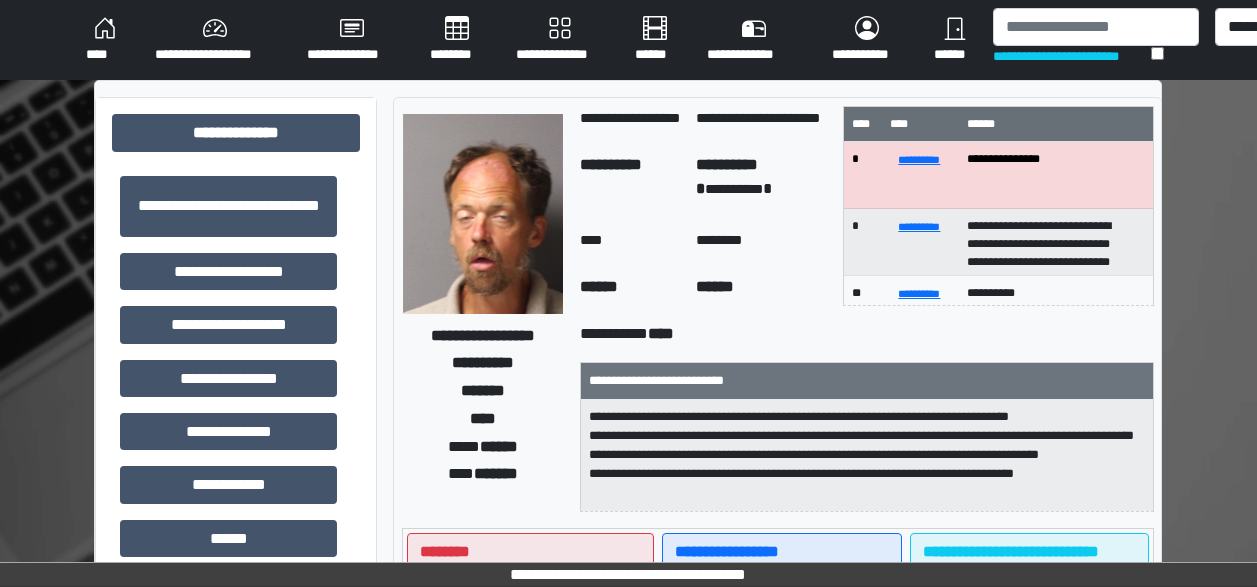 scroll, scrollTop: 720, scrollLeft: 0, axis: vertical 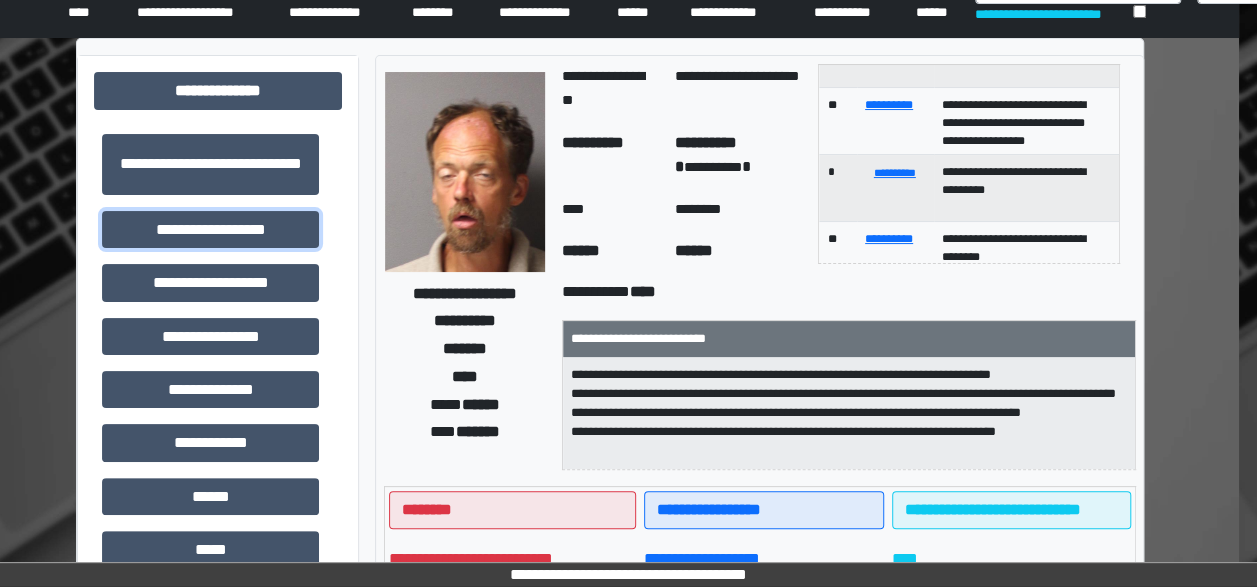 type 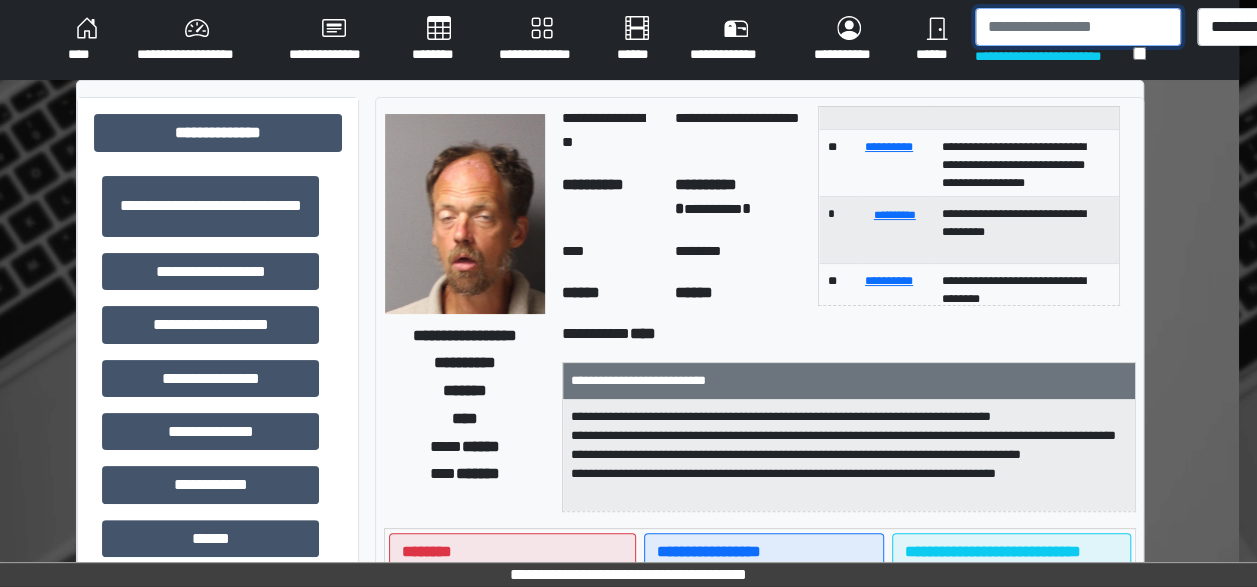 click at bounding box center (1078, 27) 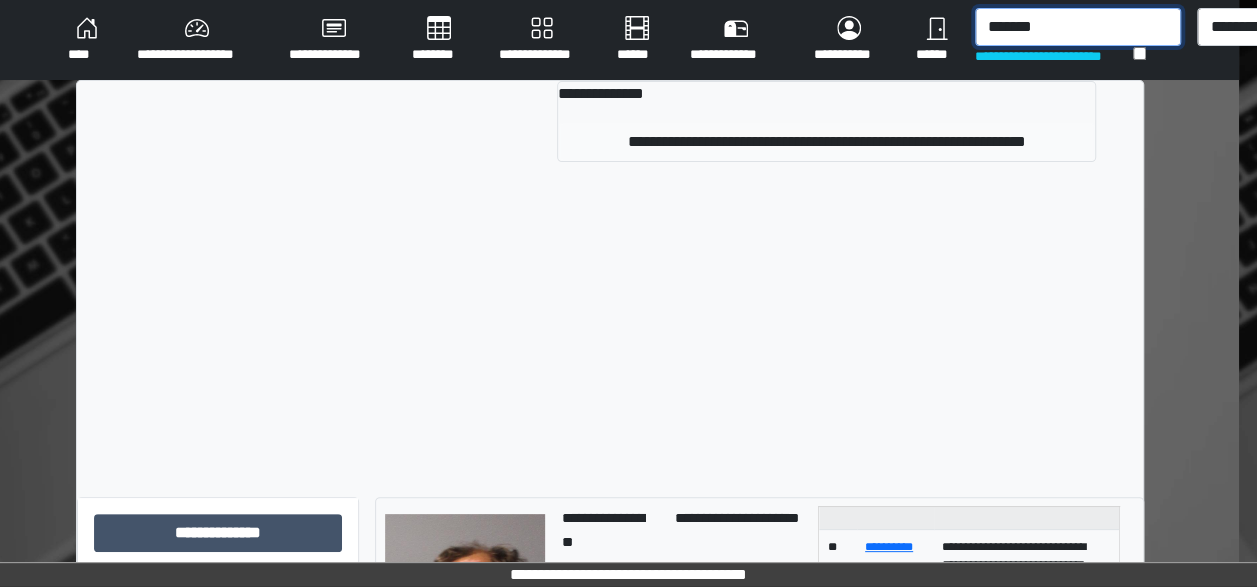 type on "*******" 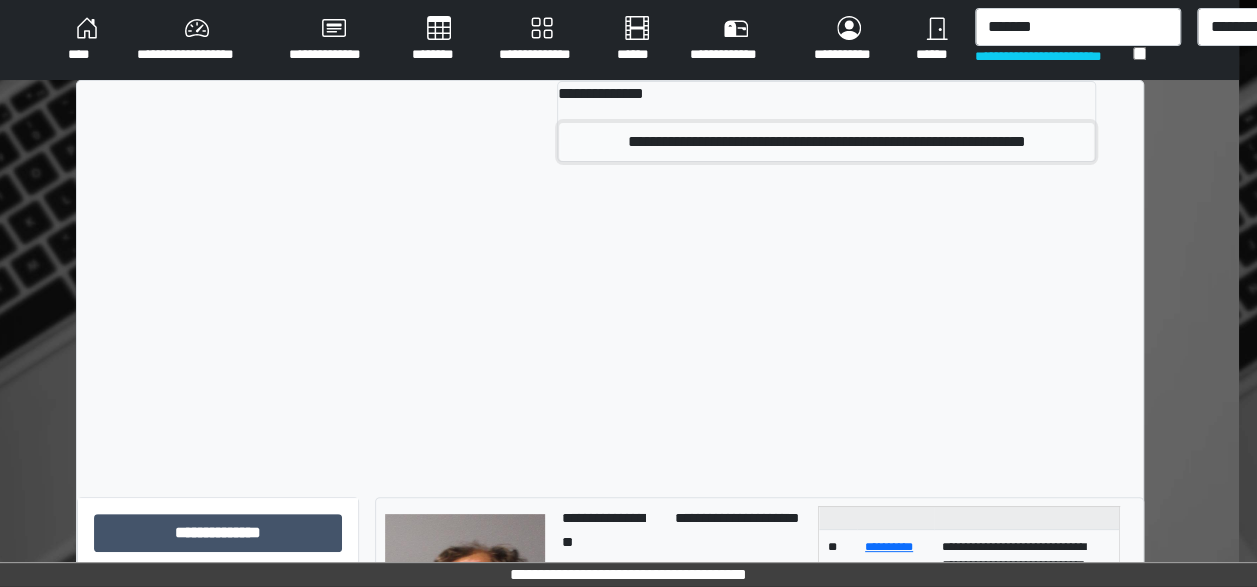 click on "**********" at bounding box center [826, 142] 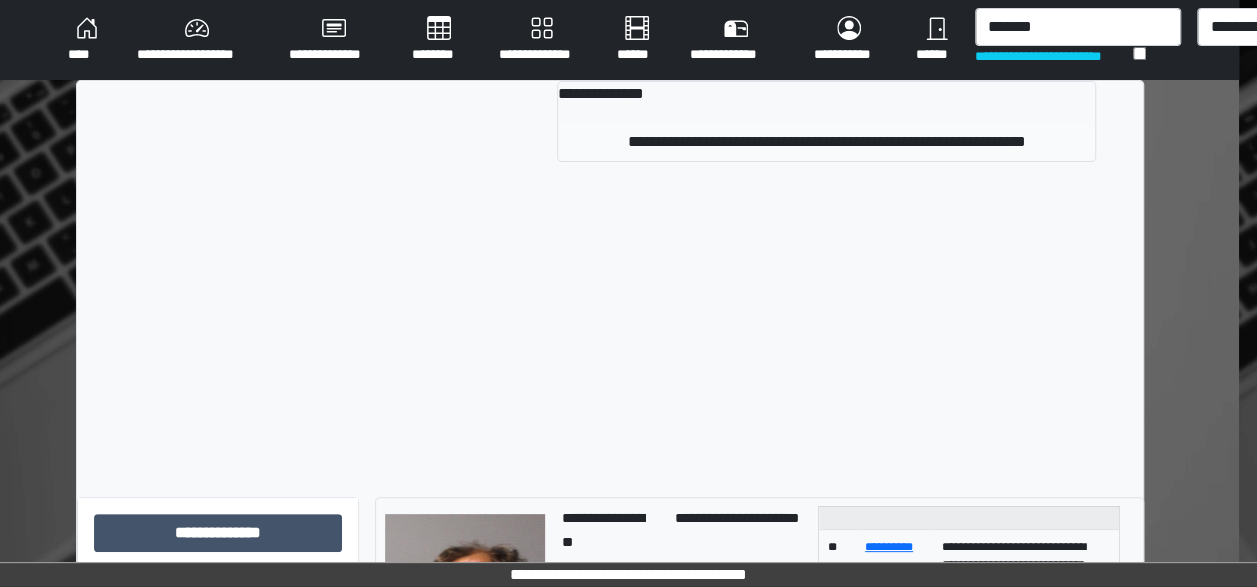 type 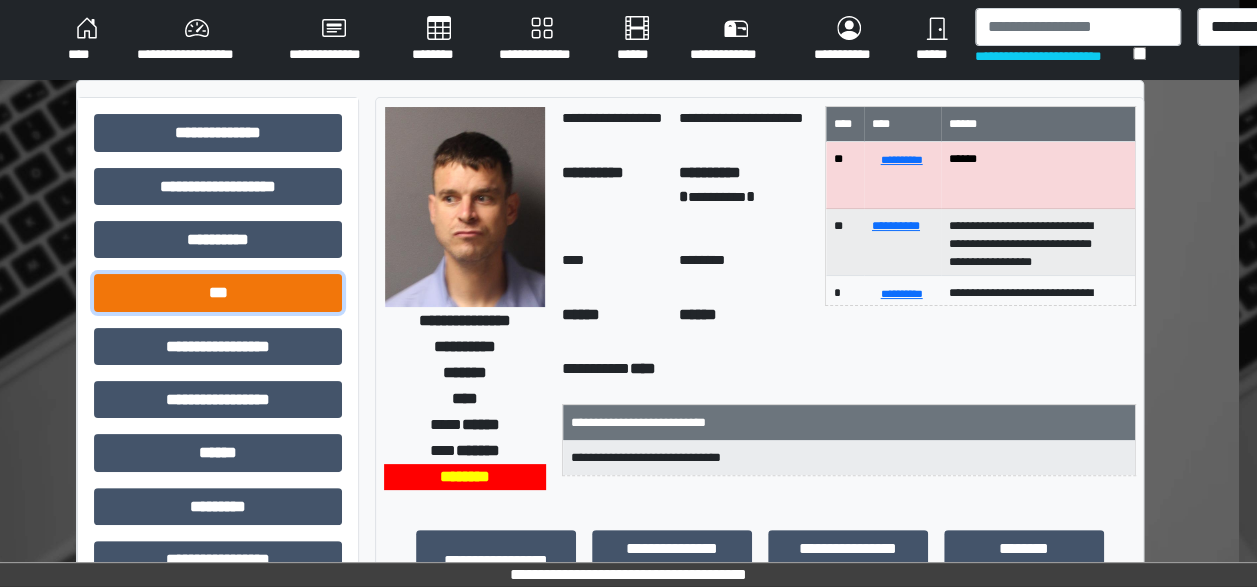 click on "***" at bounding box center (218, 292) 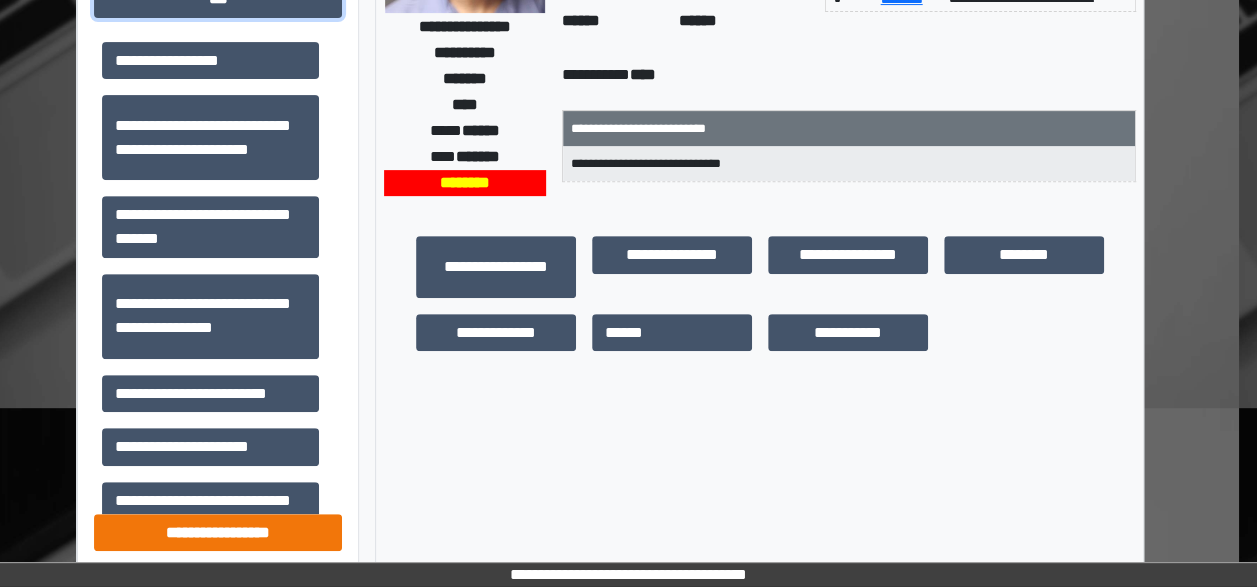 scroll, scrollTop: 283, scrollLeft: 18, axis: both 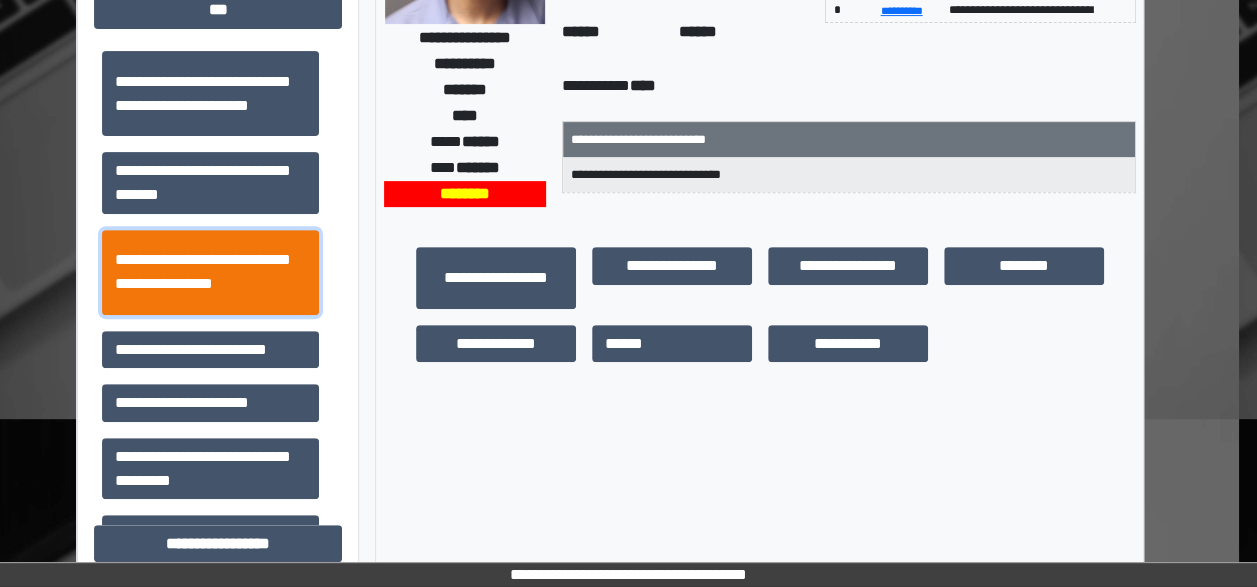 click on "**********" at bounding box center (210, 272) 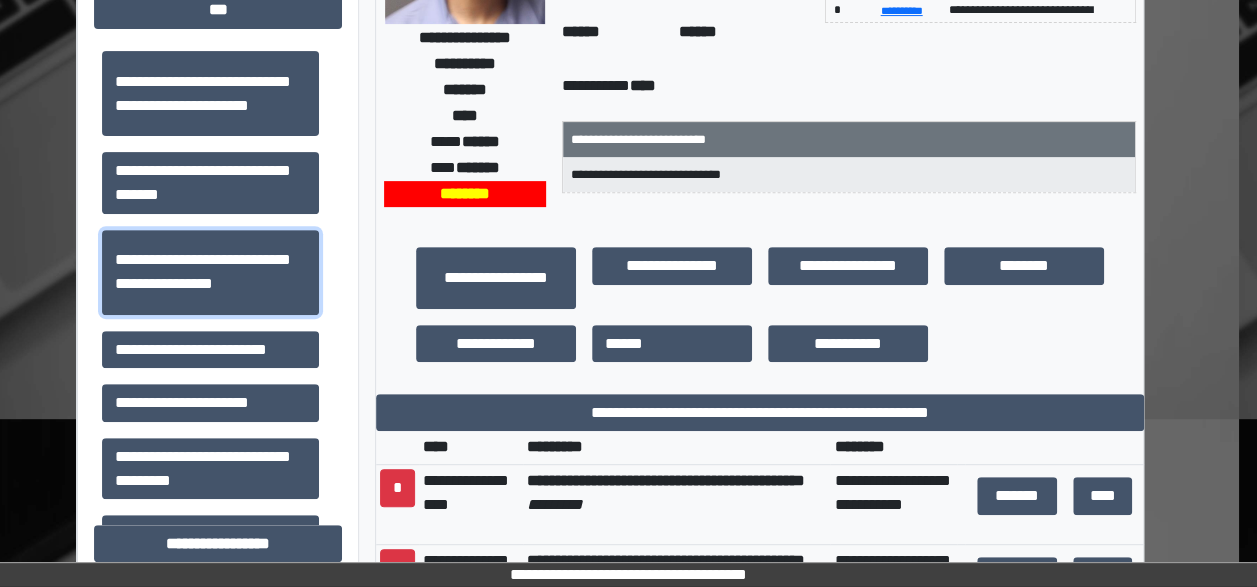 scroll, scrollTop: 301, scrollLeft: 18, axis: both 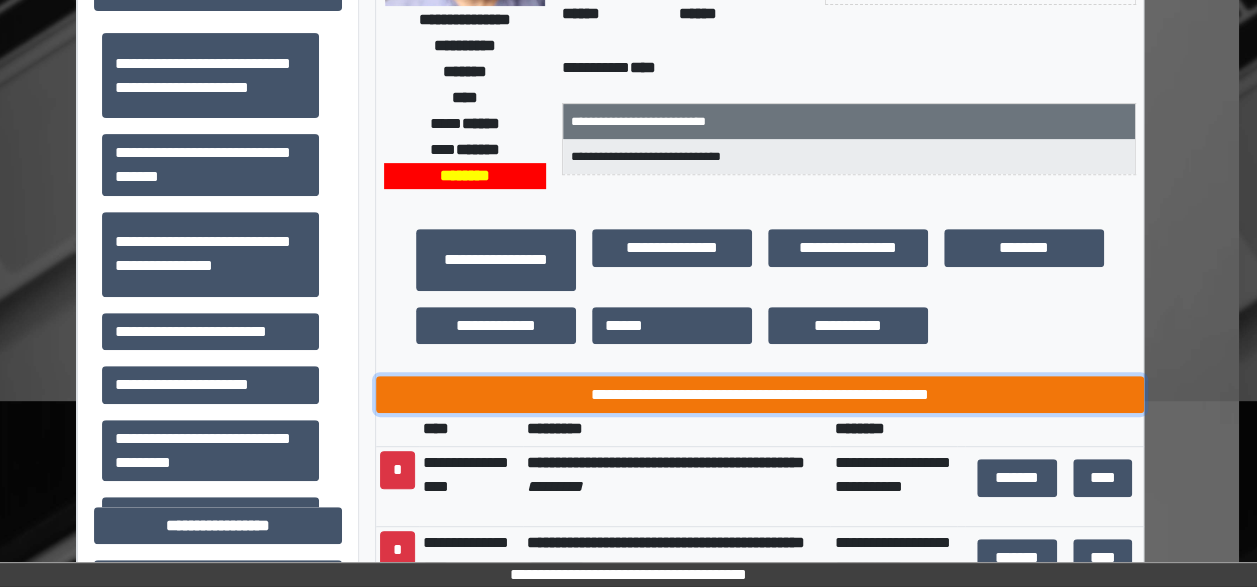 click on "**********" at bounding box center [760, 394] 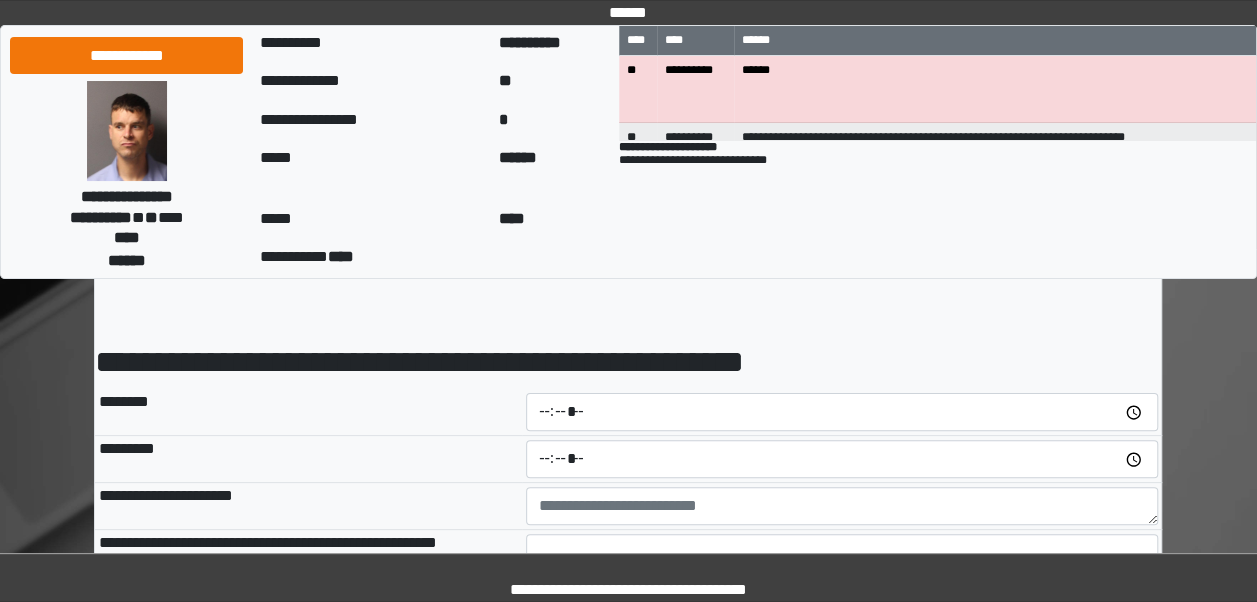 scroll, scrollTop: 0, scrollLeft: 0, axis: both 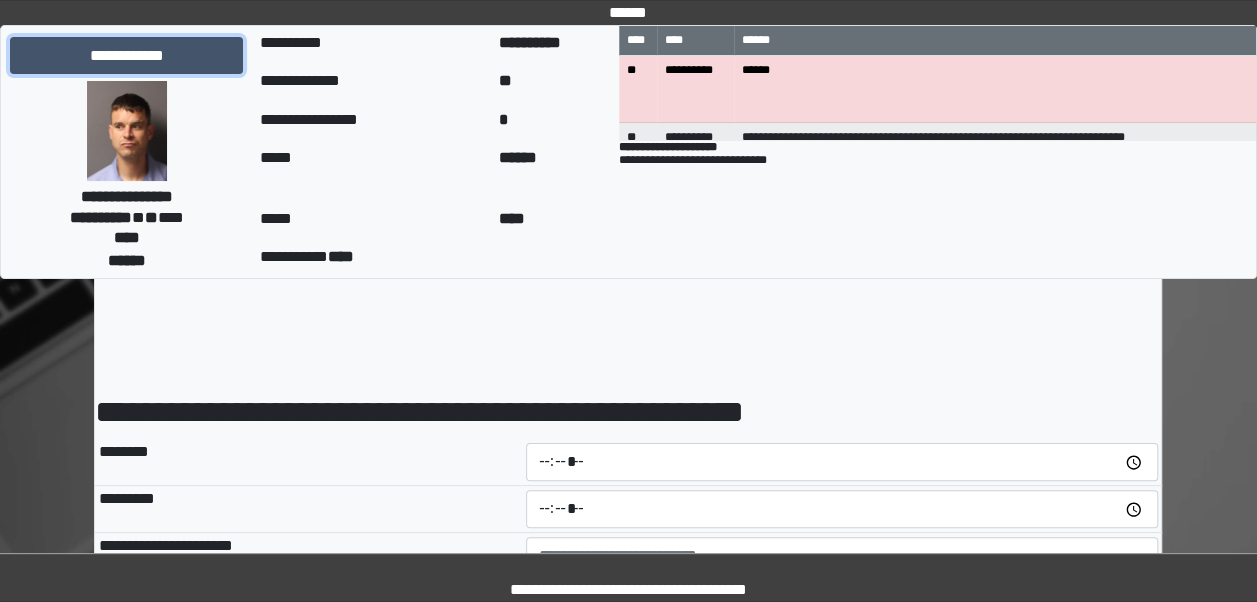 click on "**********" at bounding box center [126, 55] 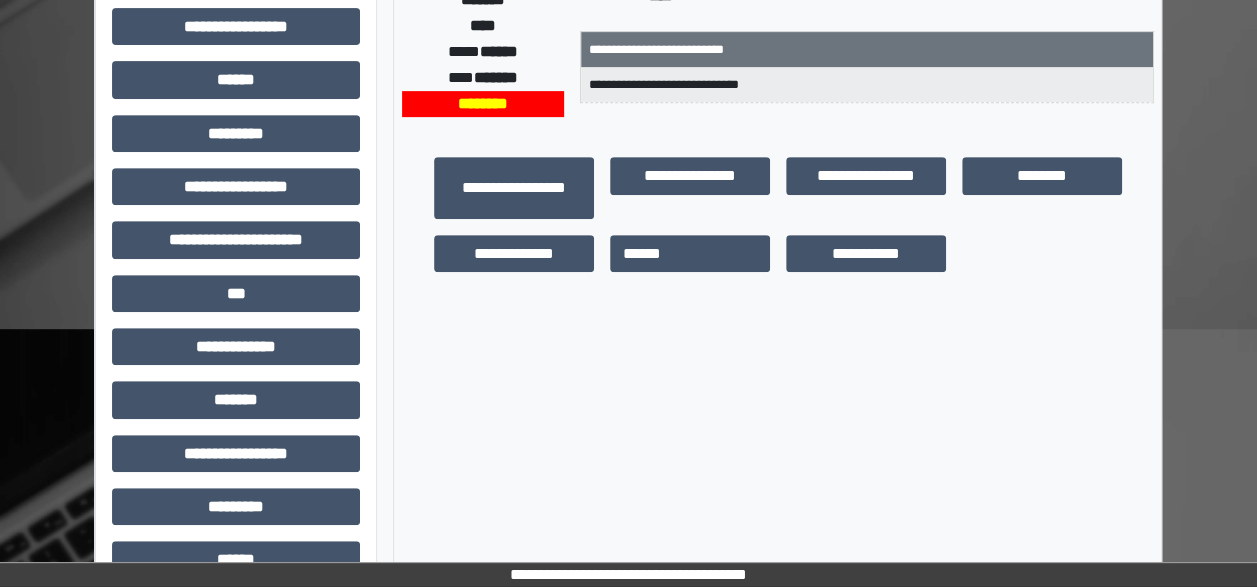 scroll, scrollTop: 387, scrollLeft: 0, axis: vertical 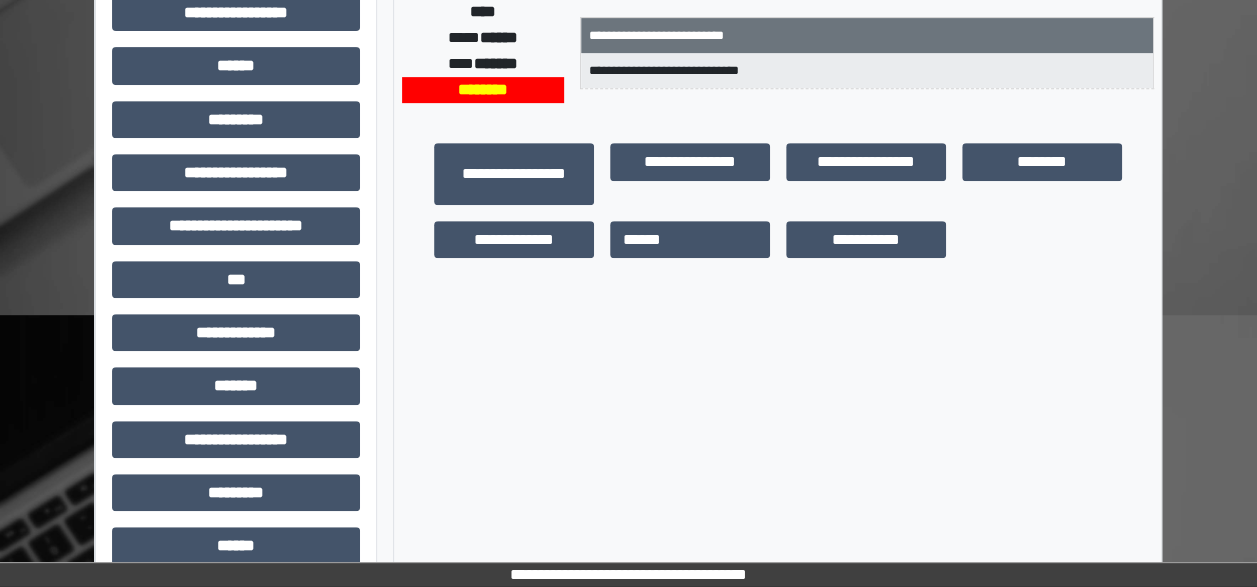 click on "**********" at bounding box center (777, 233) 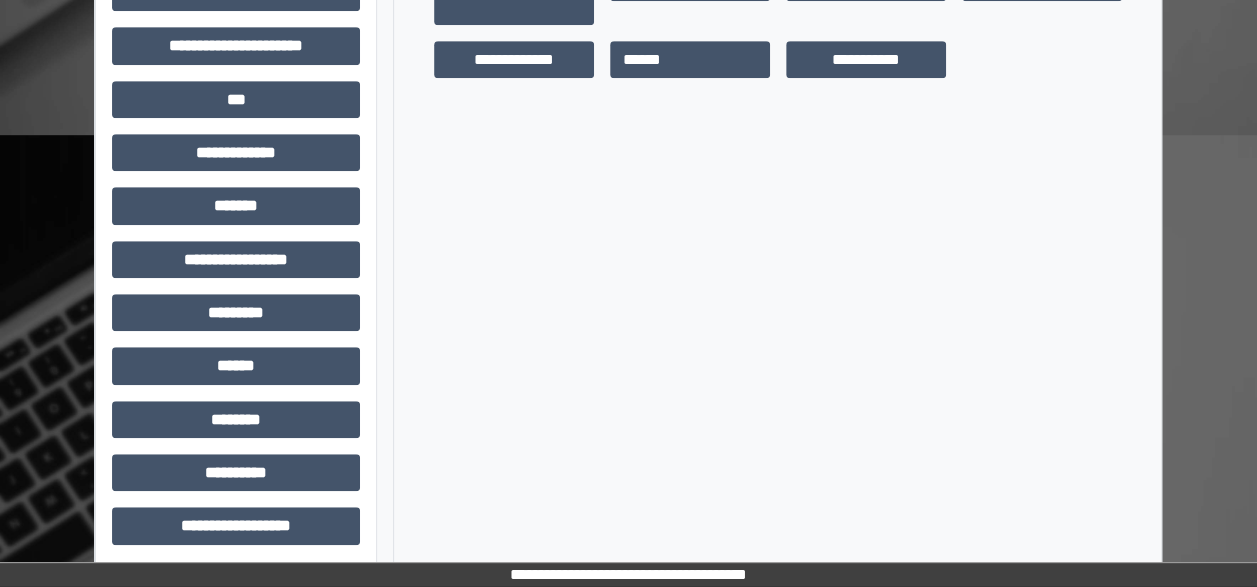 scroll, scrollTop: 566, scrollLeft: 0, axis: vertical 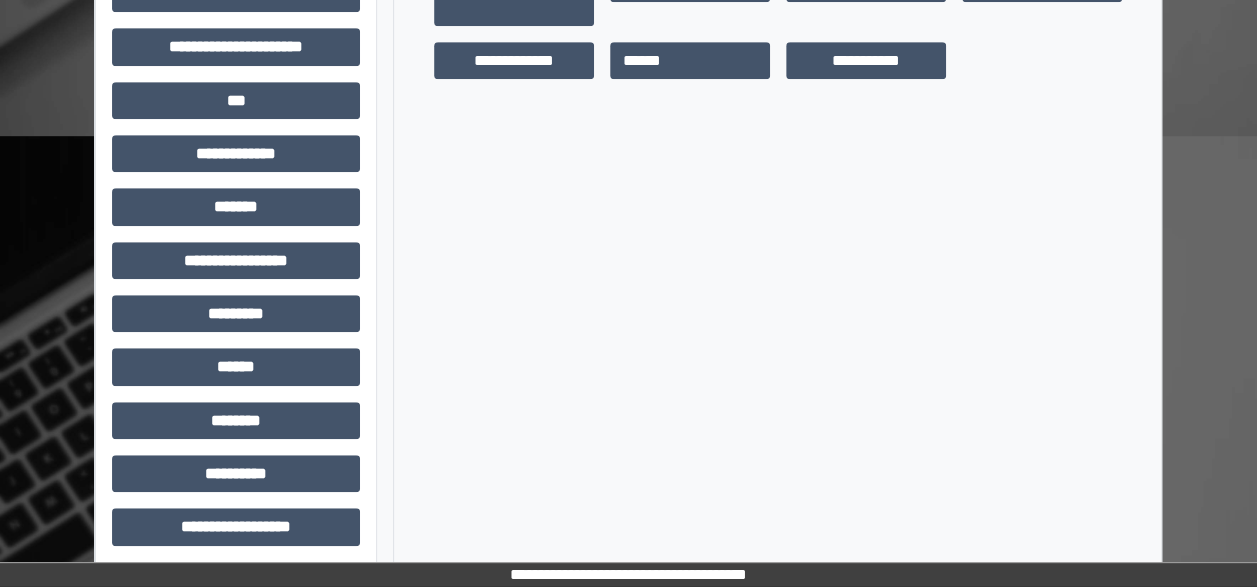 drag, startPoint x: 713, startPoint y: 435, endPoint x: 396, endPoint y: 366, distance: 324.42258 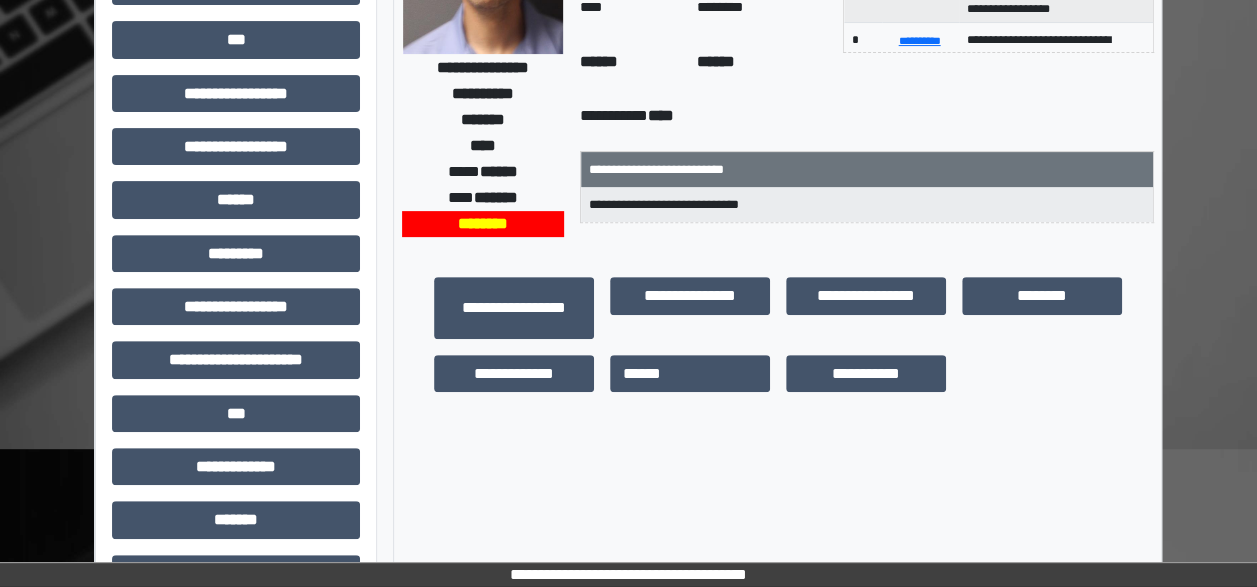 scroll, scrollTop: 252, scrollLeft: 0, axis: vertical 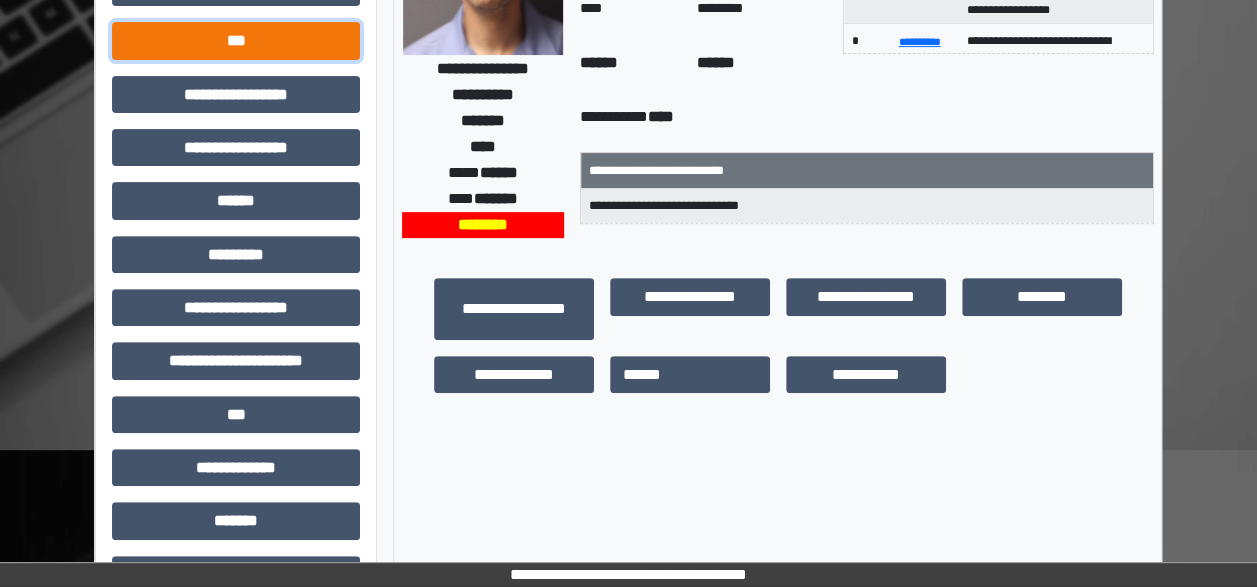 click on "***" at bounding box center (236, 40) 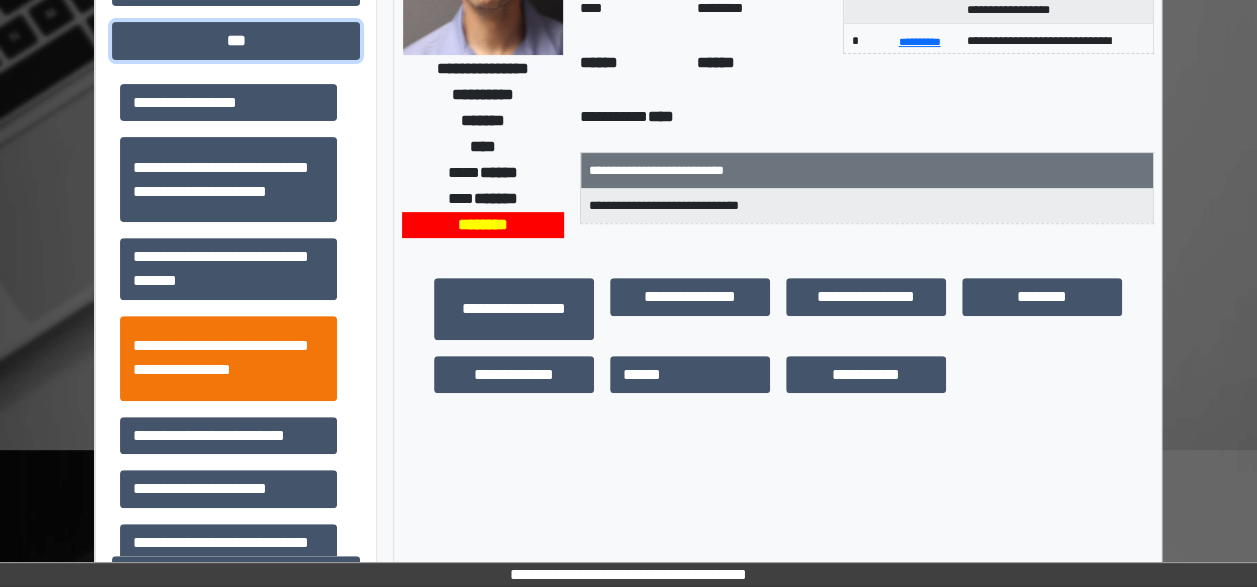 type 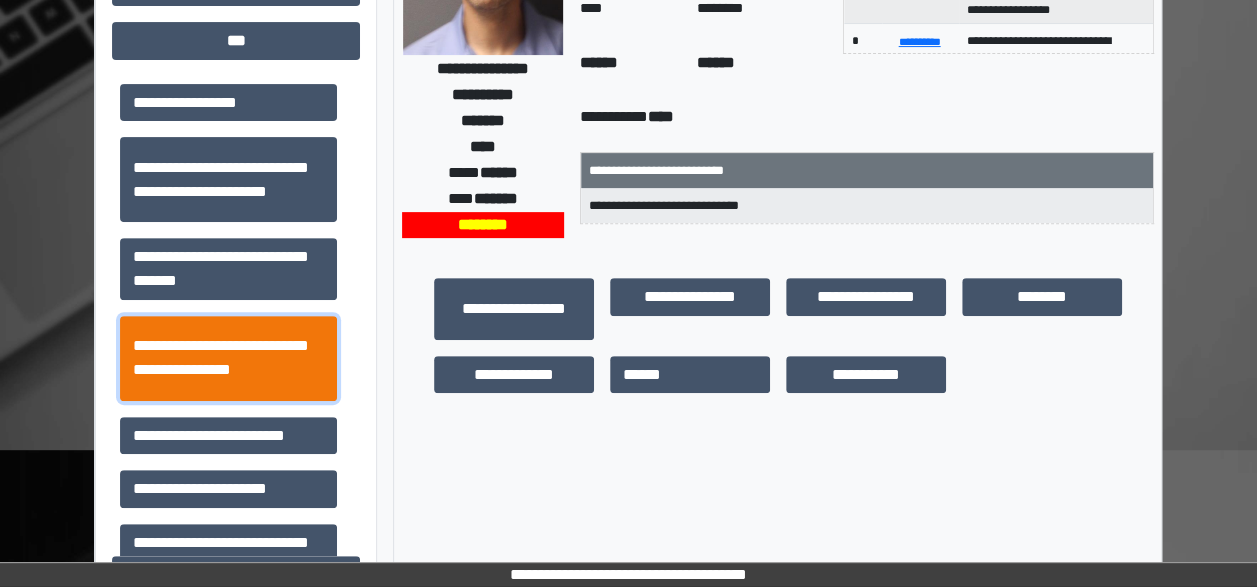 click on "**********" at bounding box center (228, 358) 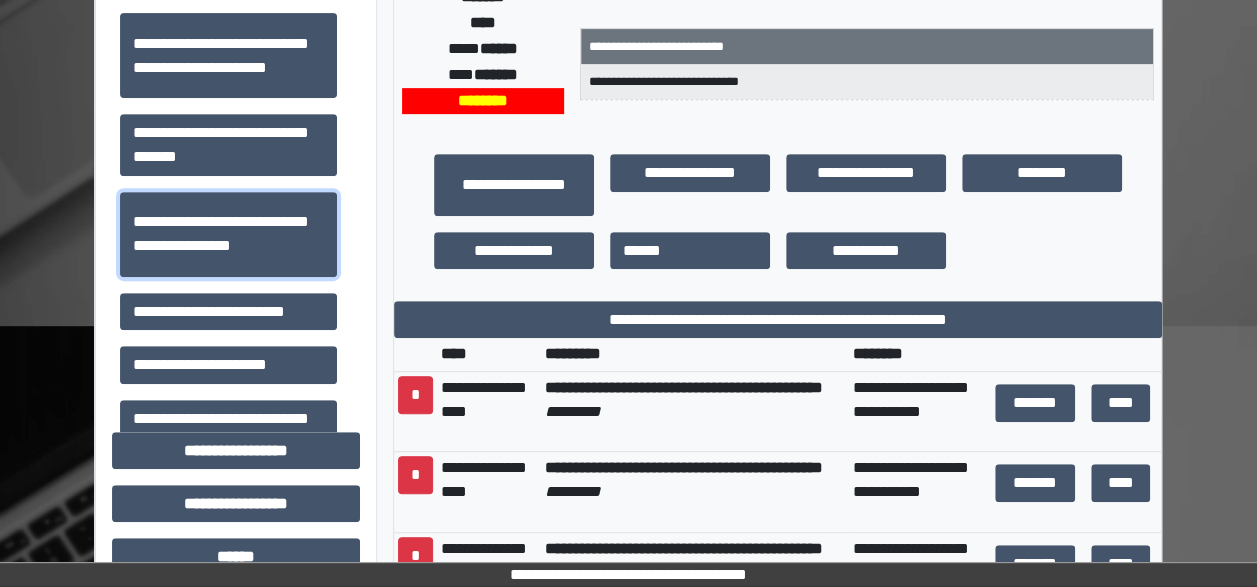 scroll, scrollTop: 448, scrollLeft: 0, axis: vertical 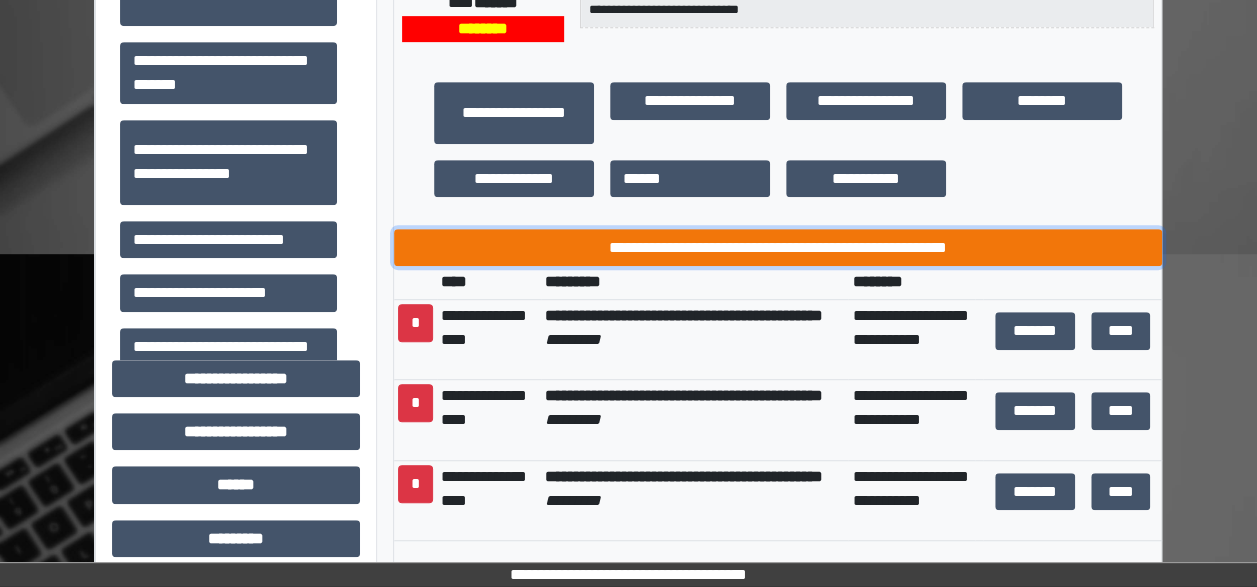 click on "**********" at bounding box center (778, 247) 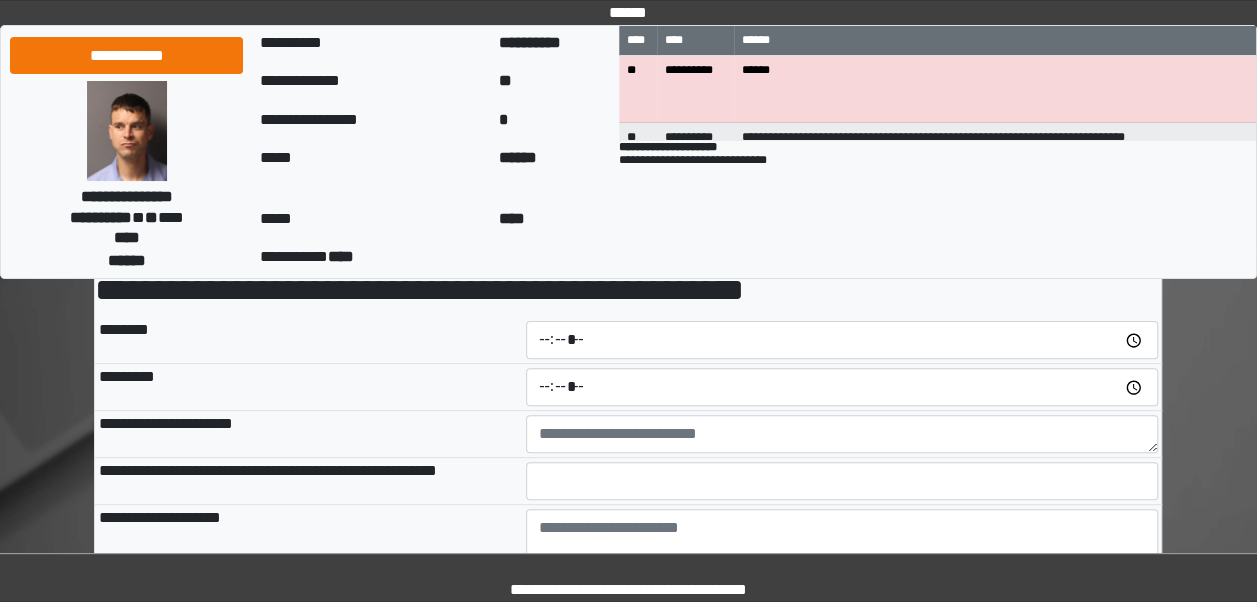 scroll, scrollTop: 123, scrollLeft: 0, axis: vertical 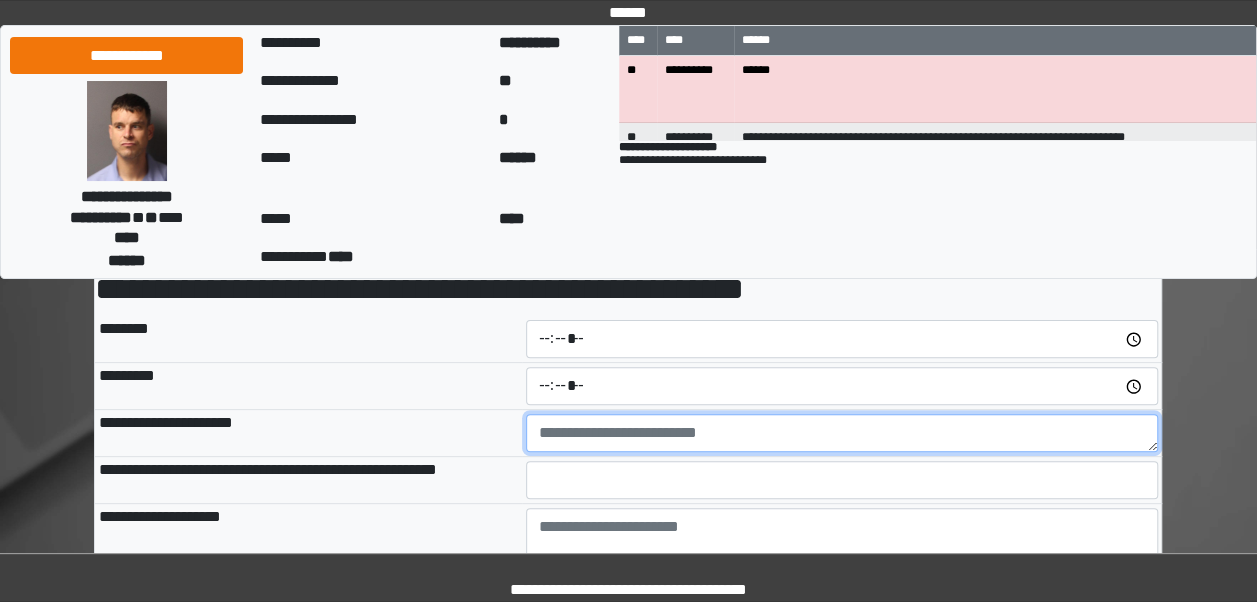 click at bounding box center (842, 433) 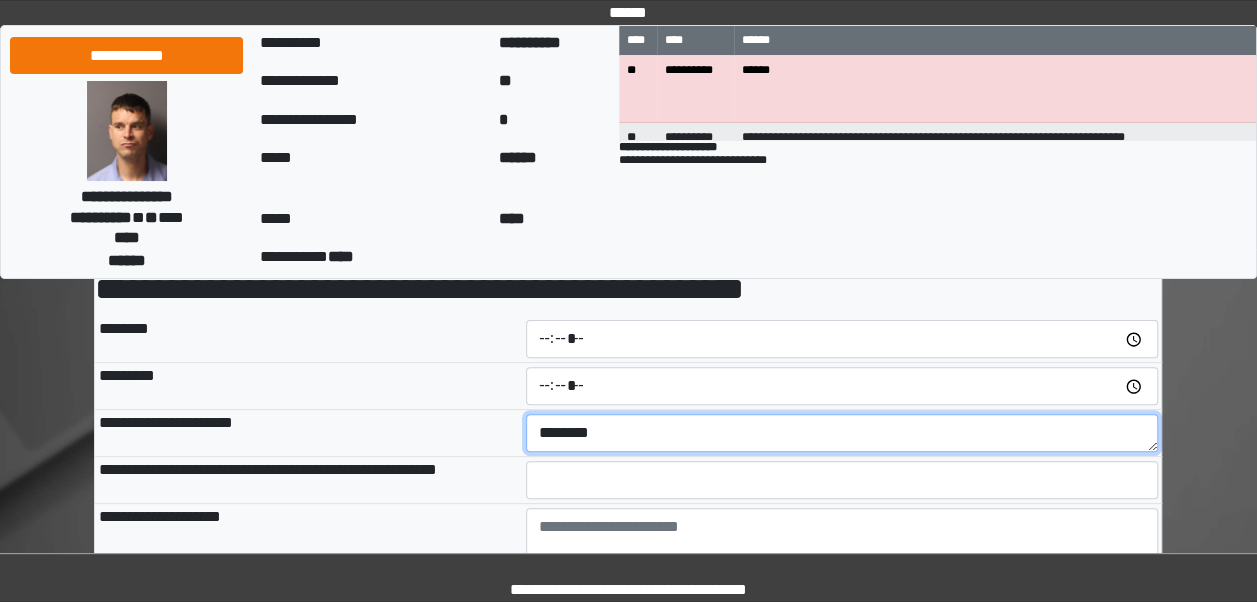 type on "*******" 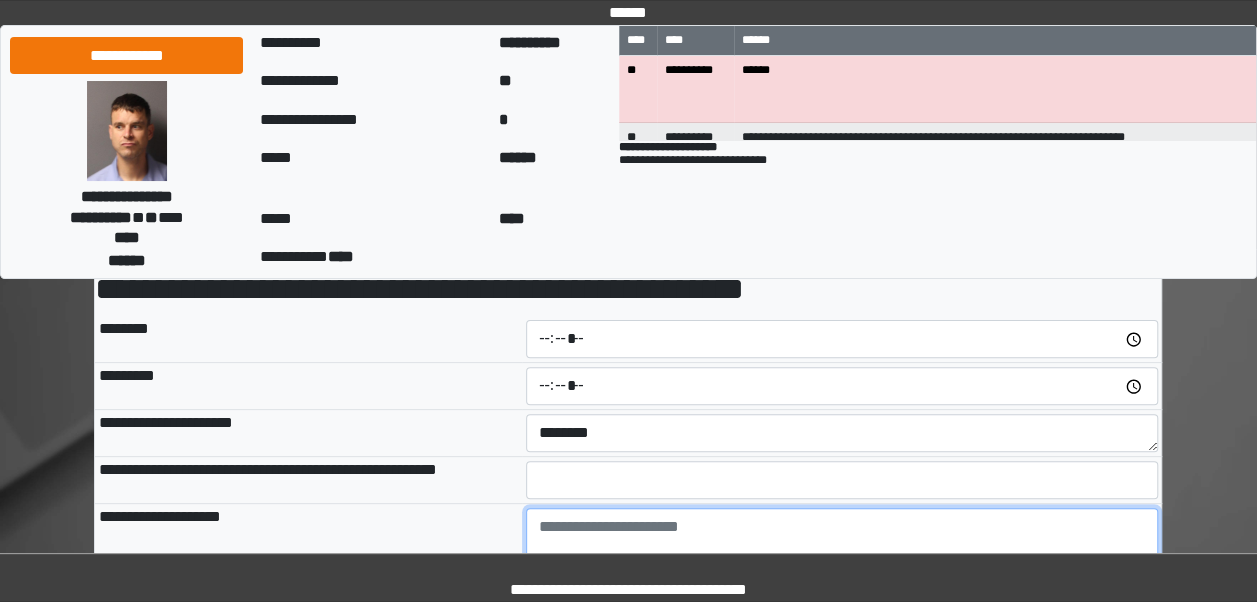 click at bounding box center (842, 563) 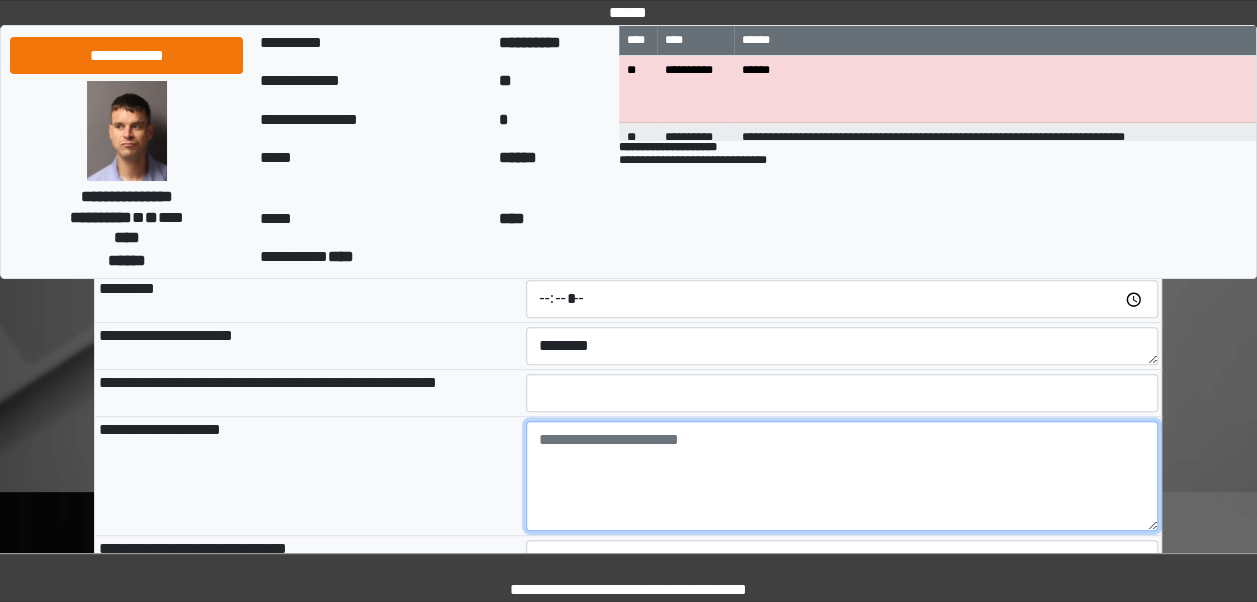 scroll, scrollTop: 211, scrollLeft: 0, axis: vertical 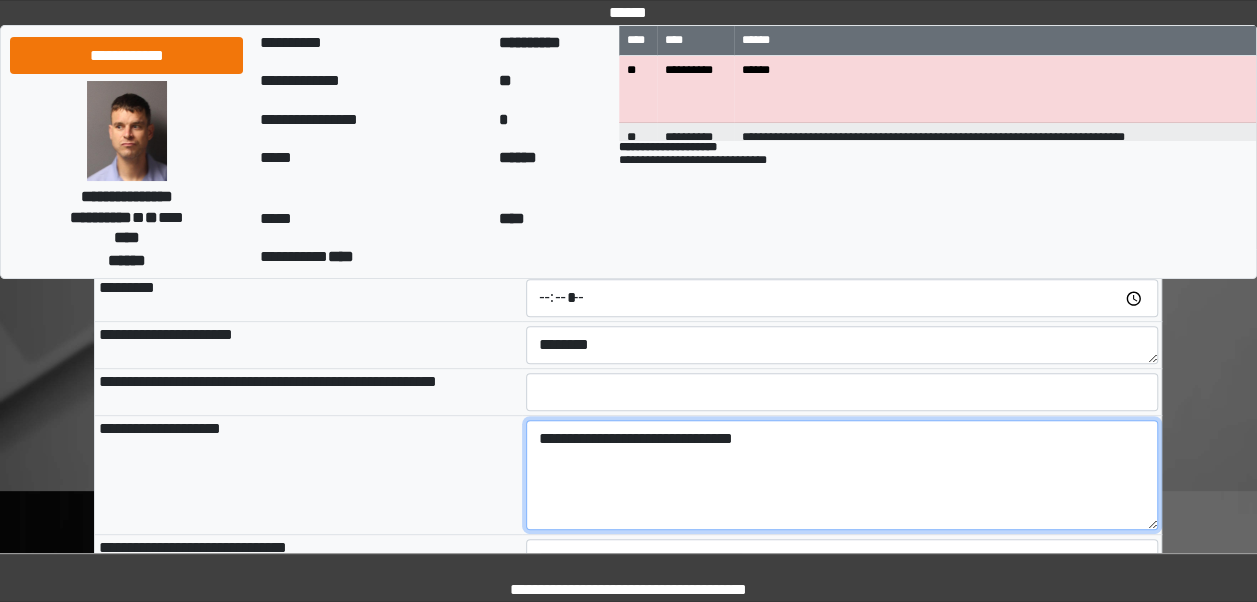 click on "**********" at bounding box center (842, 475) 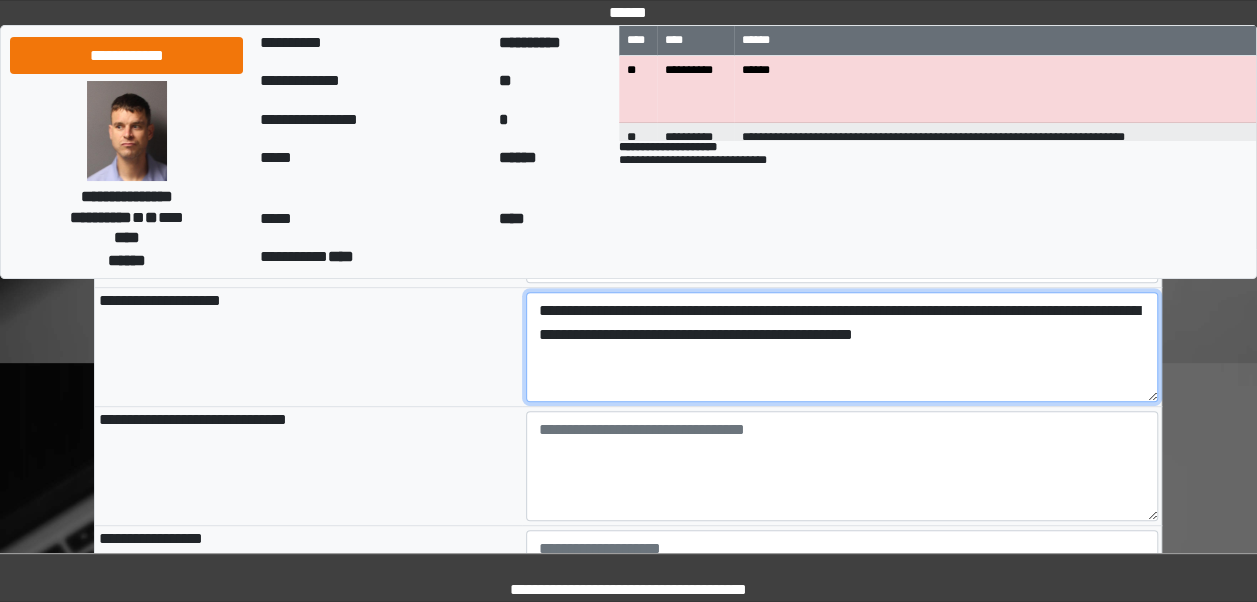 scroll, scrollTop: 341, scrollLeft: 0, axis: vertical 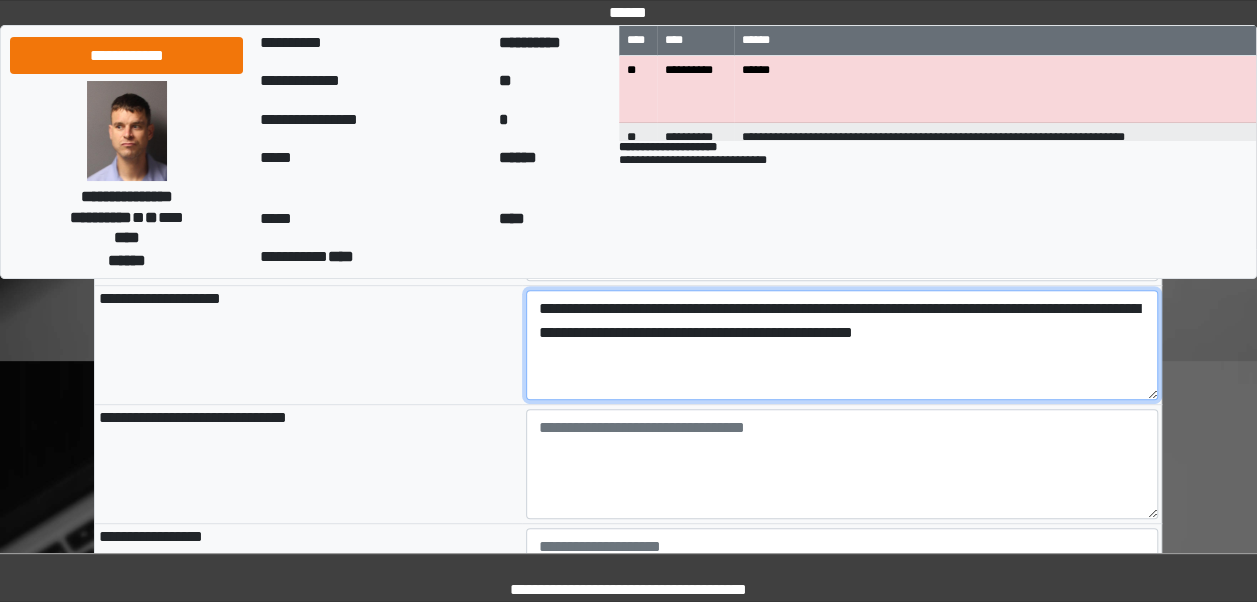 type on "**********" 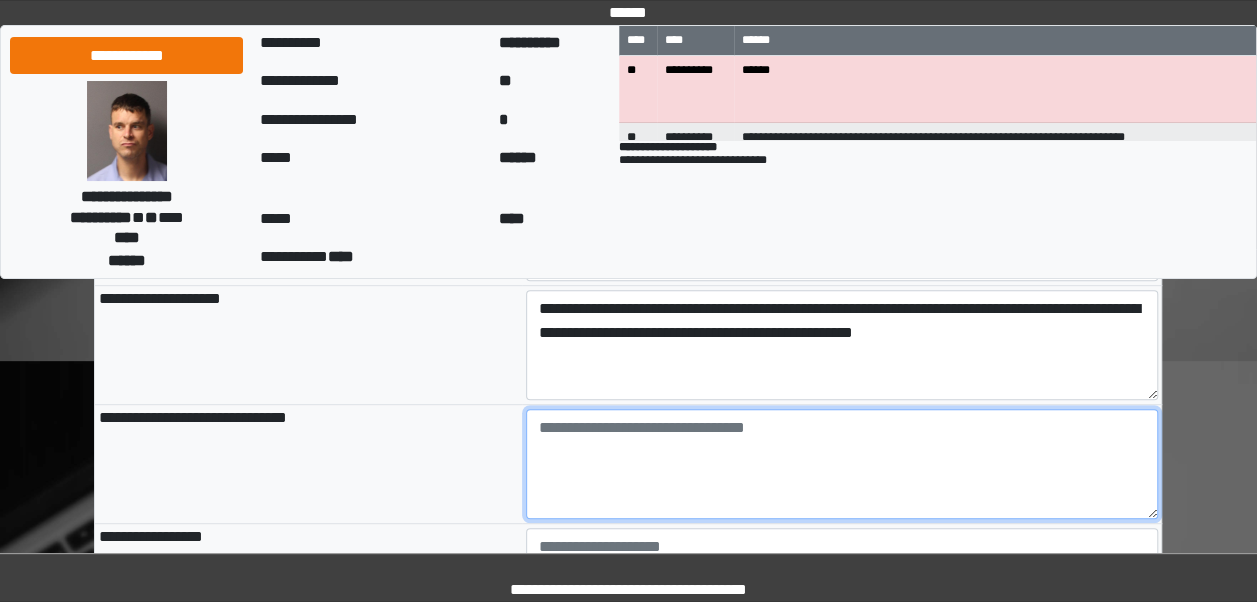 click at bounding box center (842, 464) 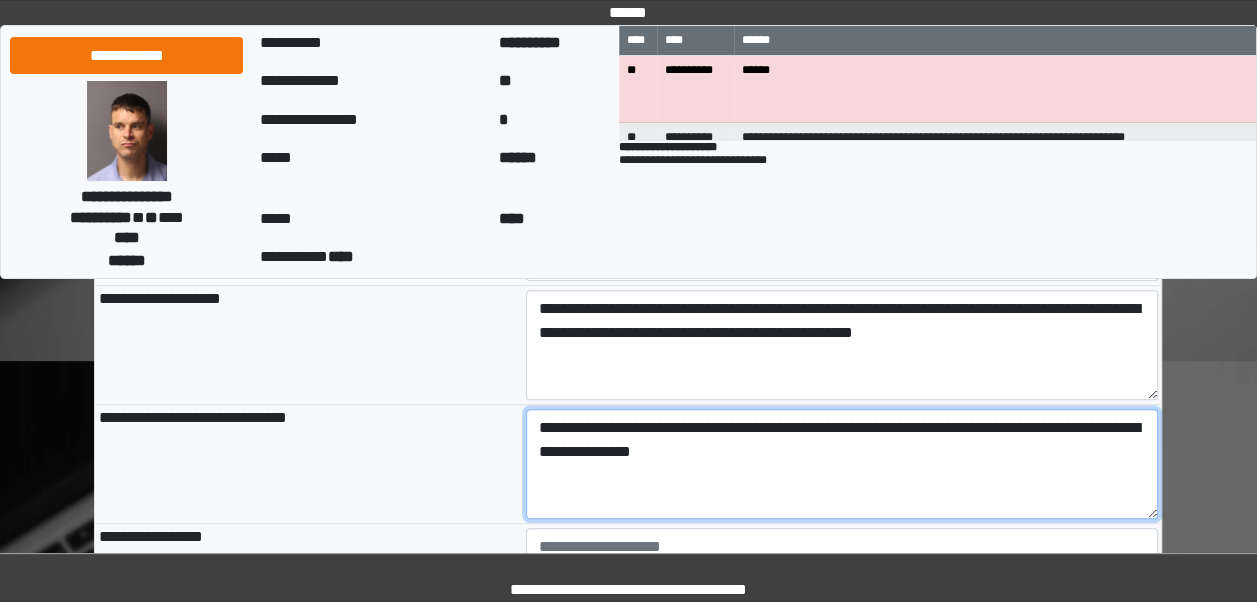 scroll, scrollTop: 457, scrollLeft: 0, axis: vertical 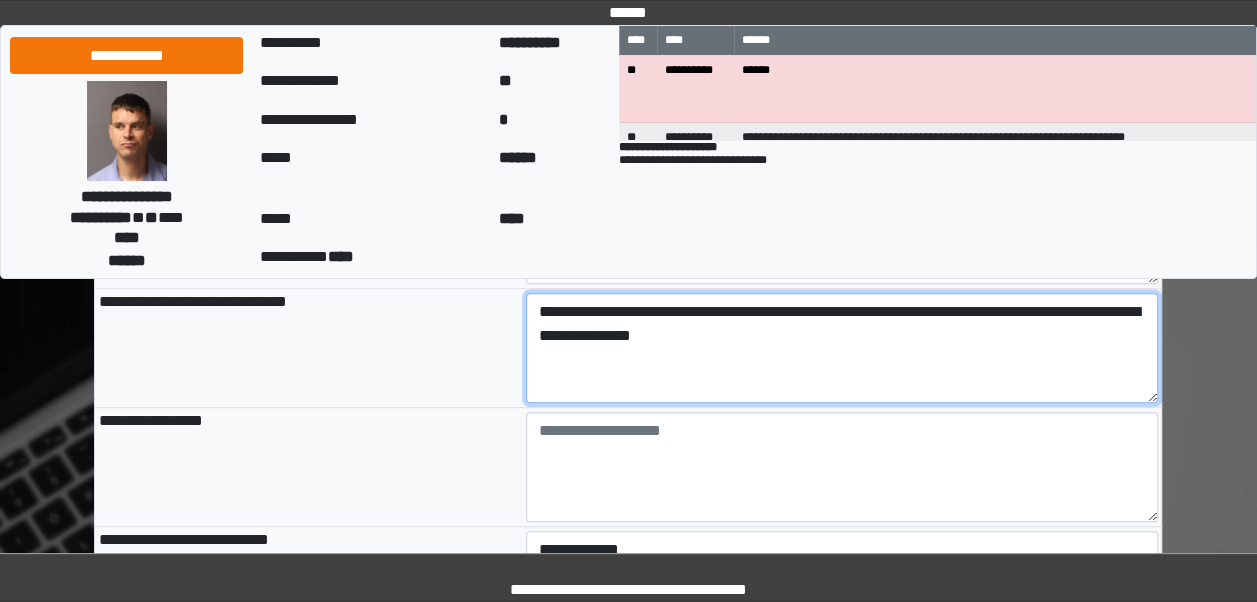 type on "**********" 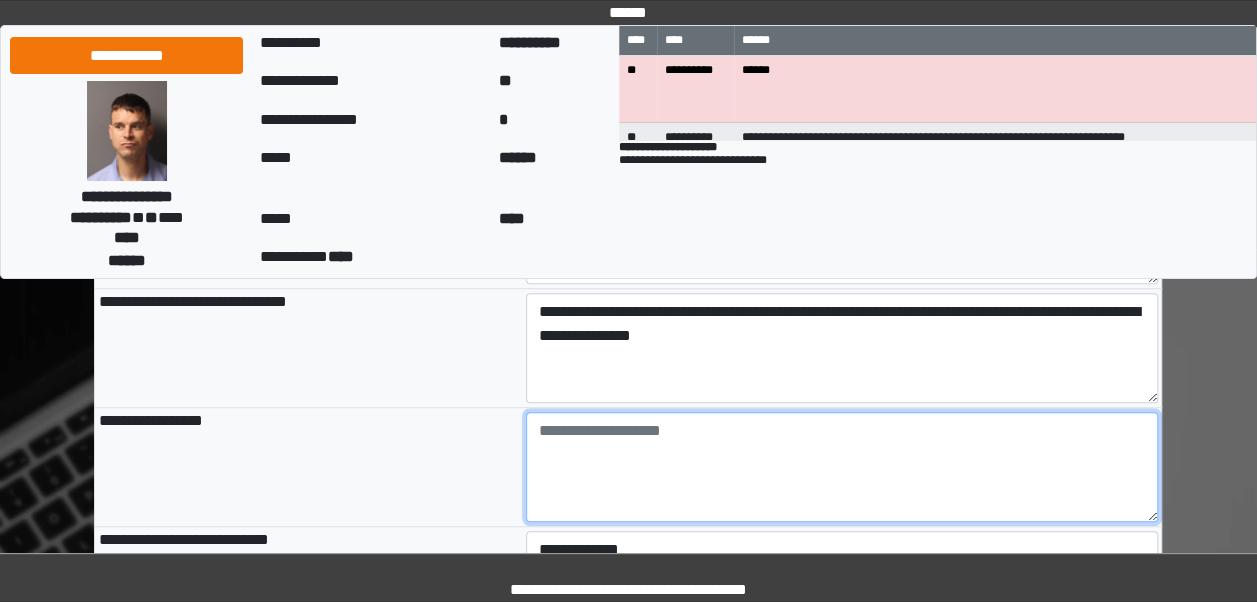 click at bounding box center [842, 467] 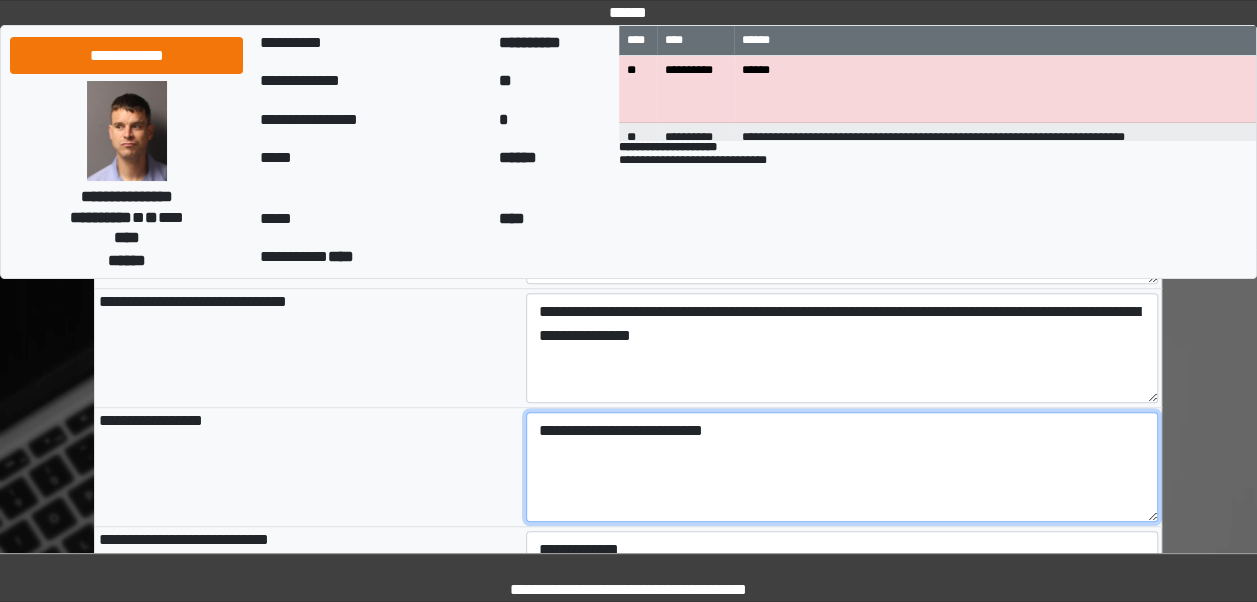 type on "**********" 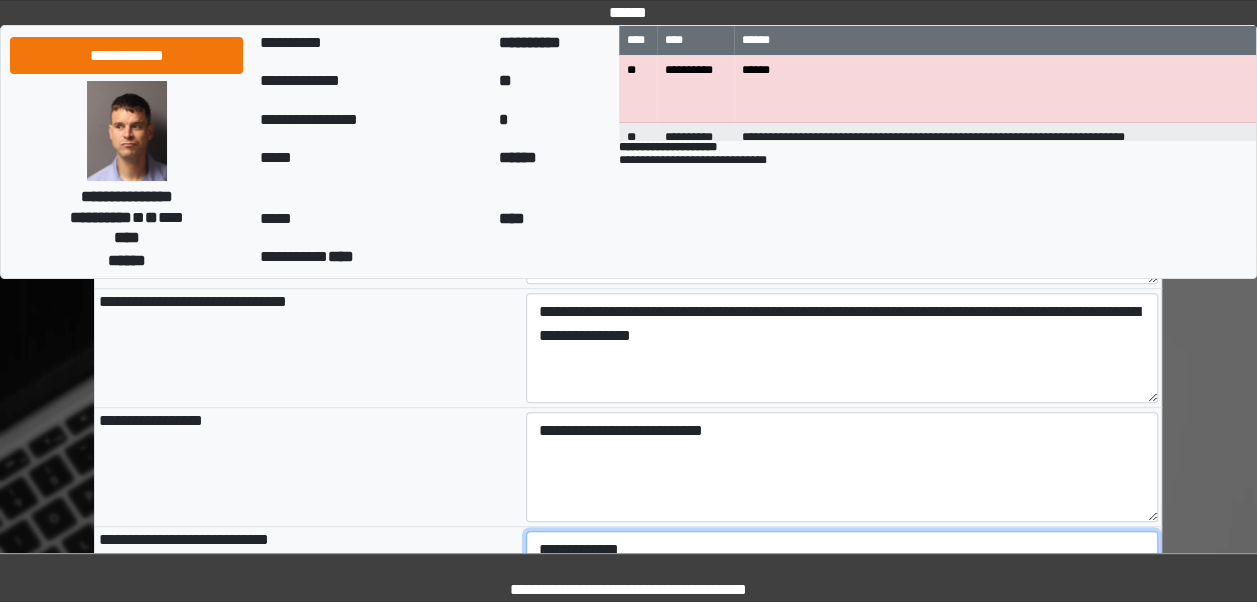 click on "**********" at bounding box center [842, 550] 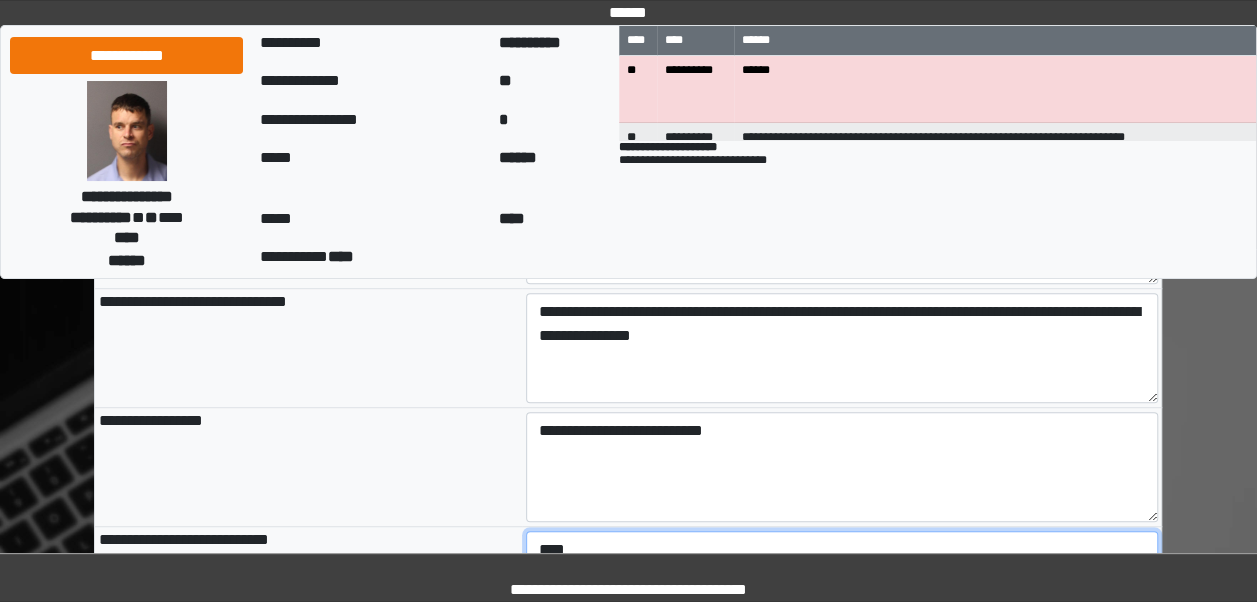 click on "**********" at bounding box center [842, 550] 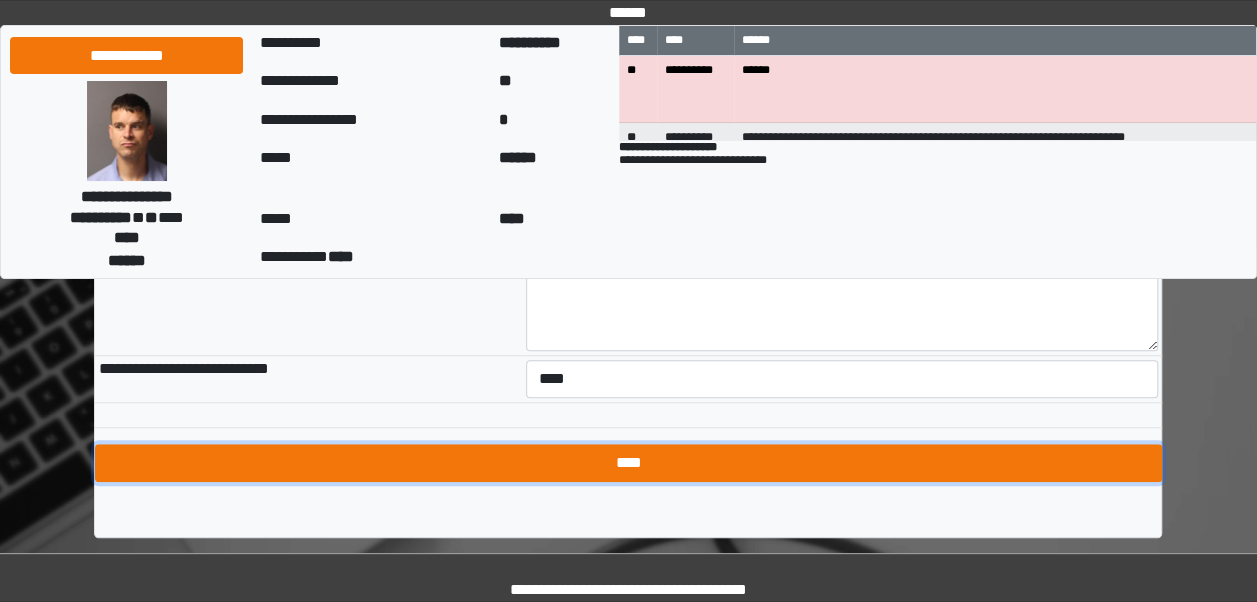 click on "****" at bounding box center [628, 463] 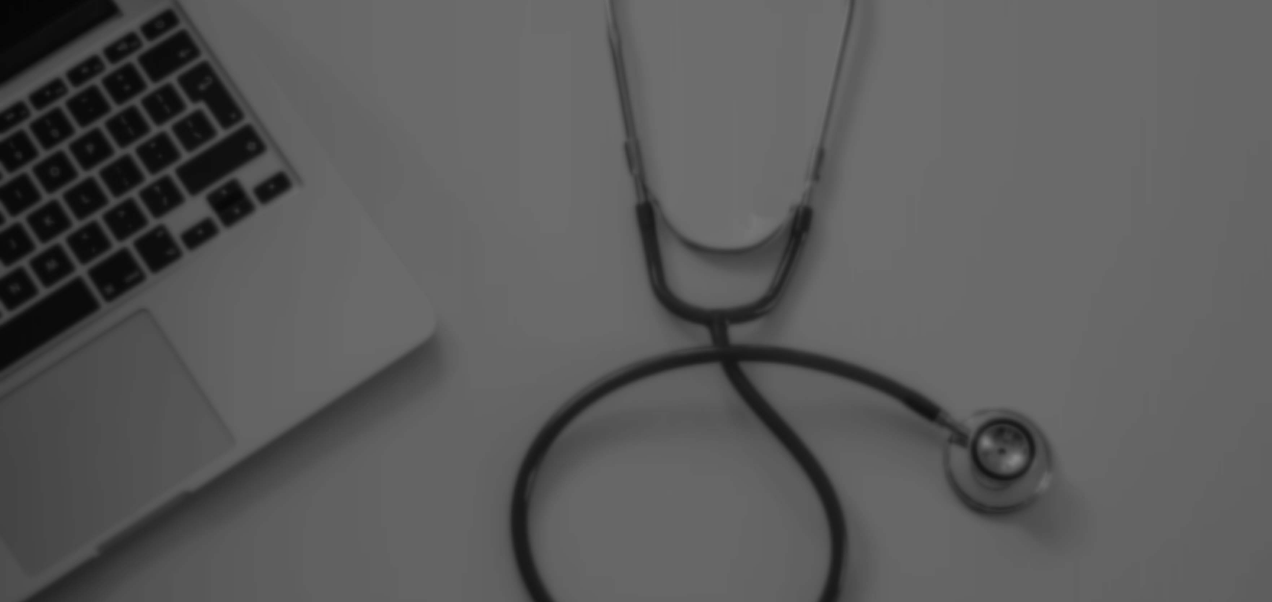 scroll, scrollTop: 0, scrollLeft: 0, axis: both 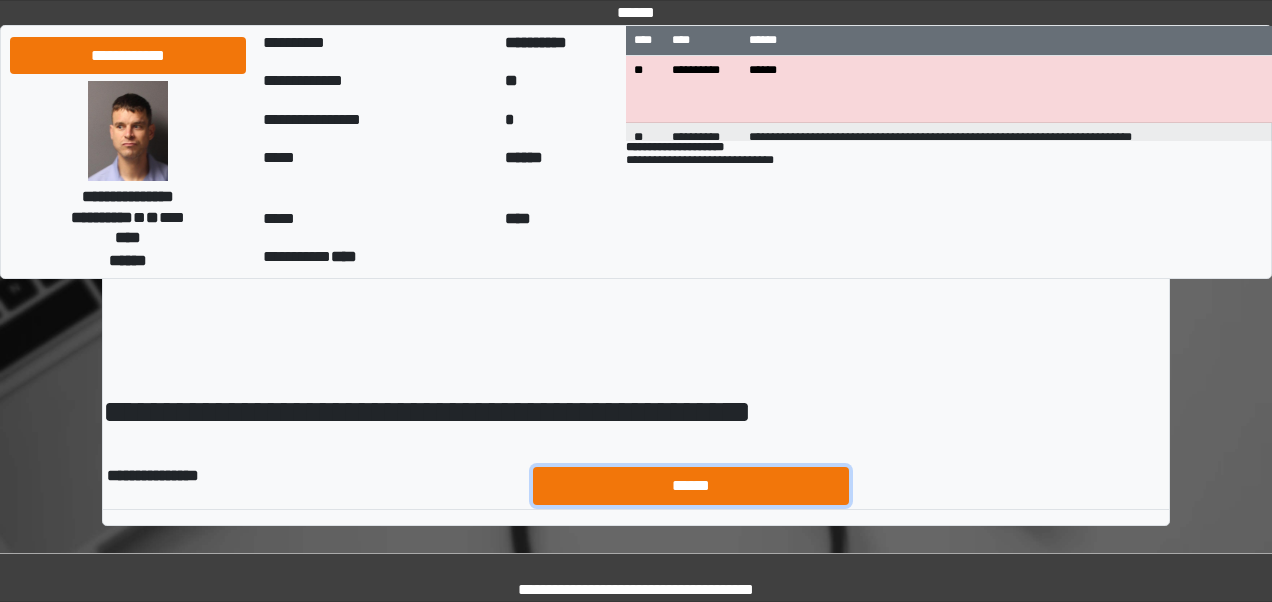 click on "******" at bounding box center [691, 485] 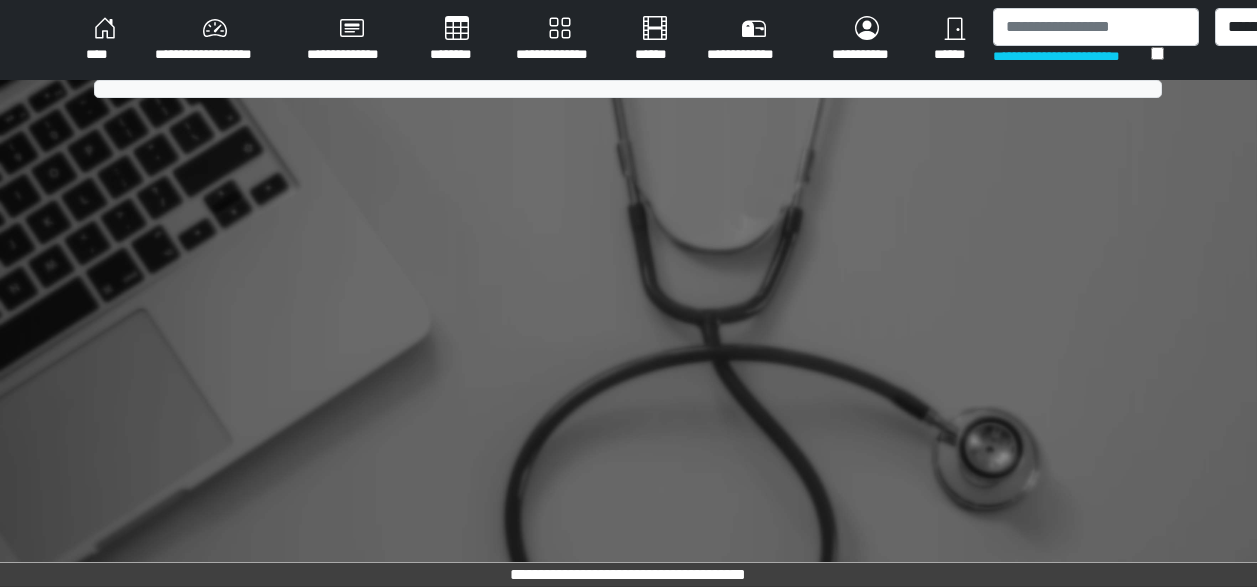 scroll, scrollTop: 0, scrollLeft: 0, axis: both 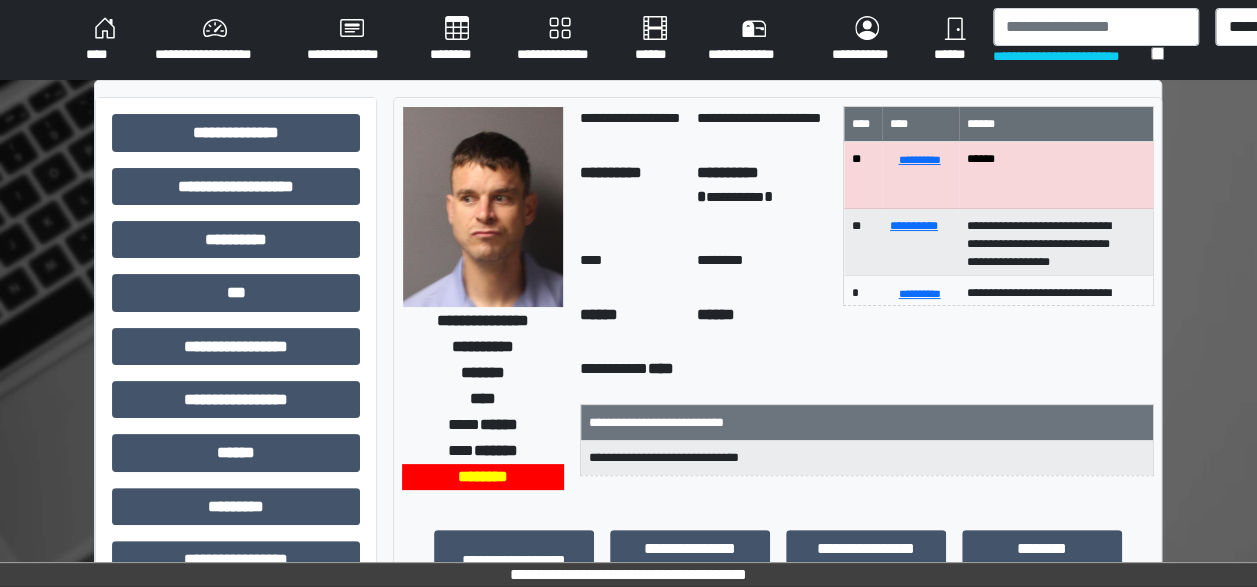 click at bounding box center [483, 207] 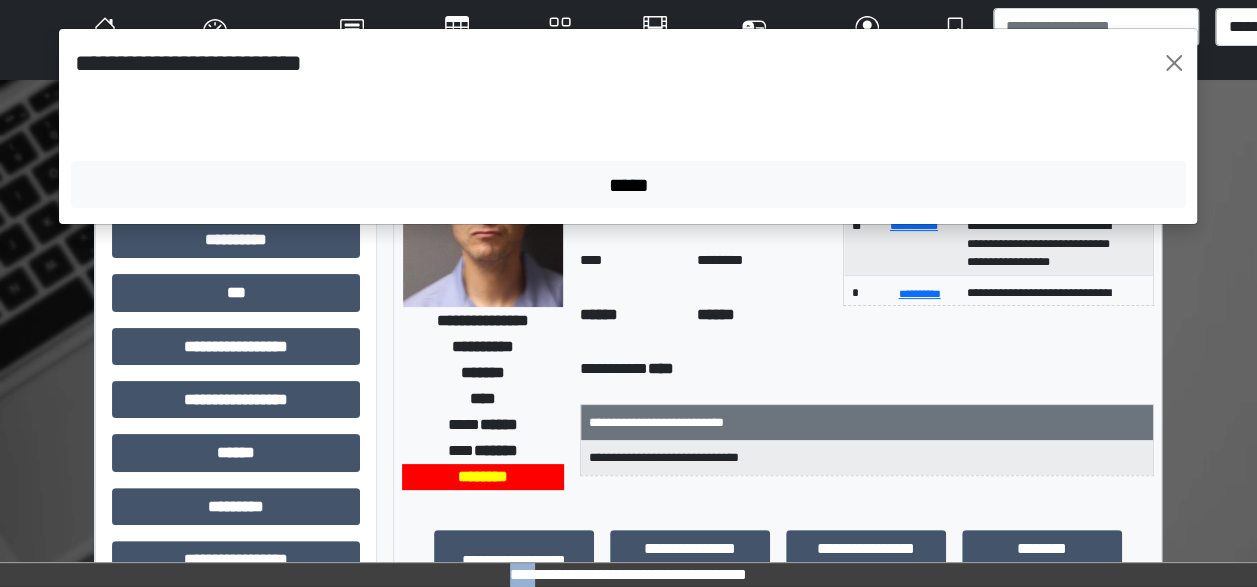 click on "*****" at bounding box center (628, 180) 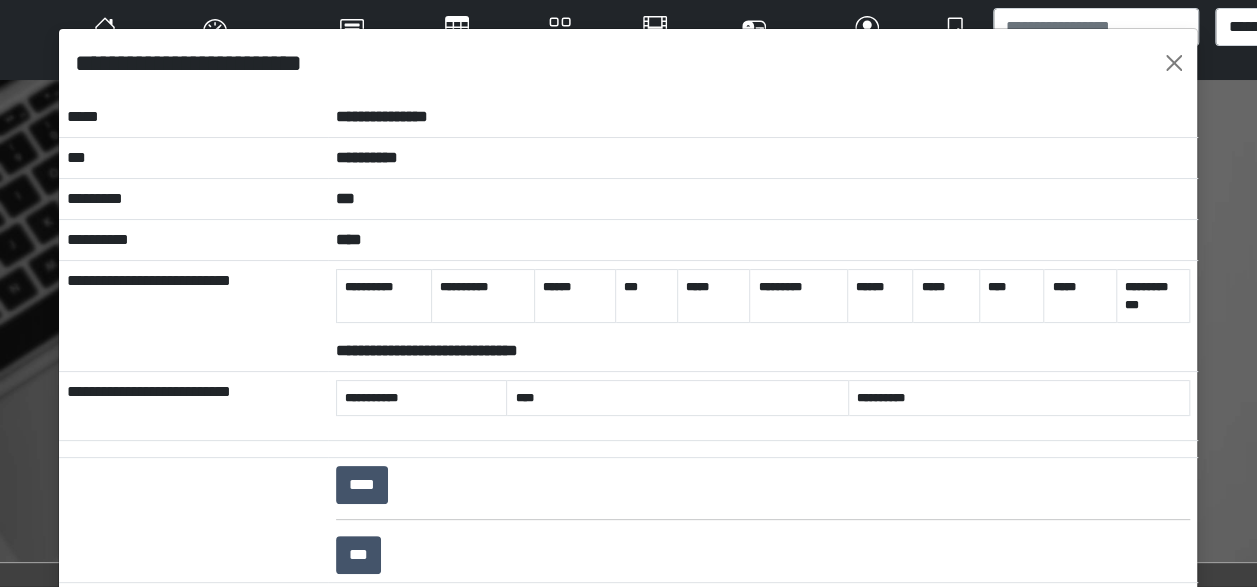 scroll, scrollTop: 164, scrollLeft: 0, axis: vertical 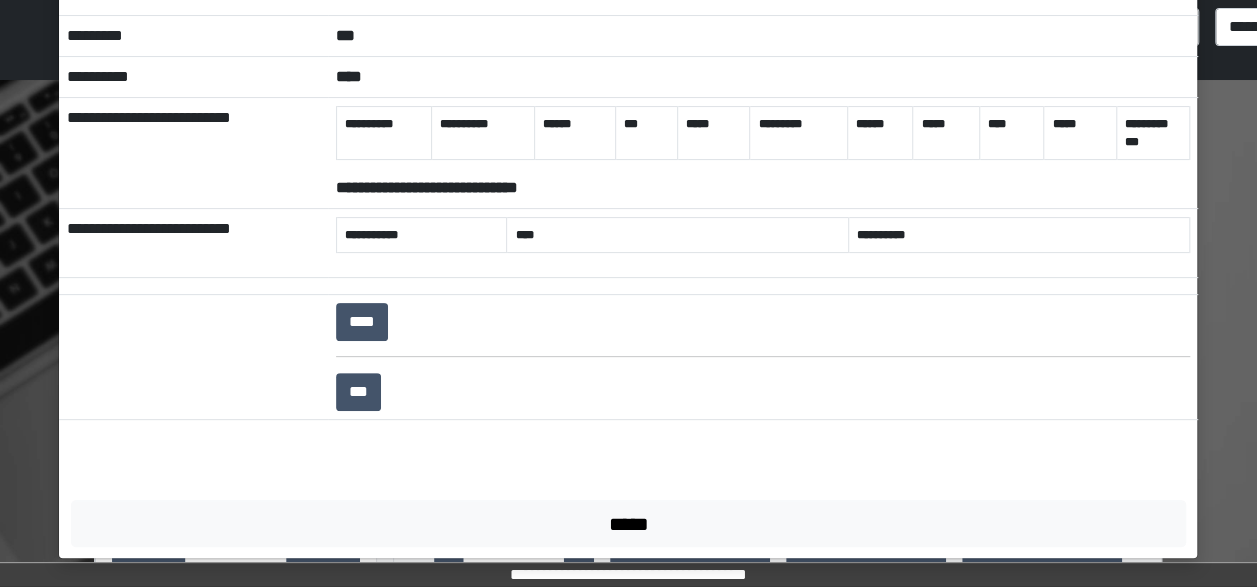 drag, startPoint x: 447, startPoint y: 212, endPoint x: 294, endPoint y: 170, distance: 158.66002 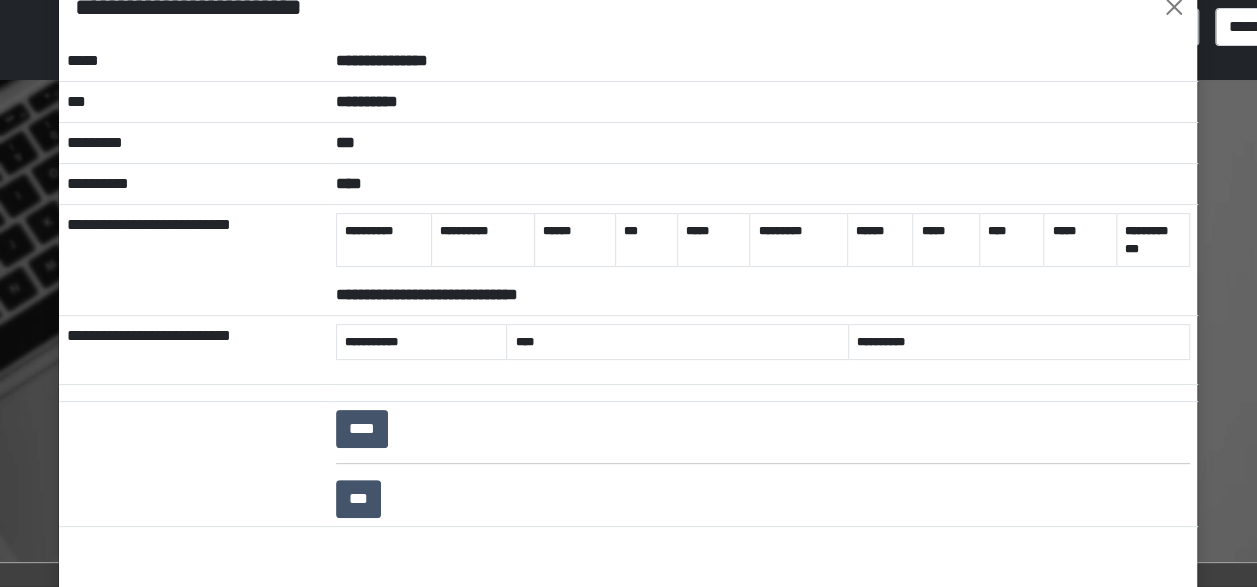 scroll, scrollTop: 46, scrollLeft: 0, axis: vertical 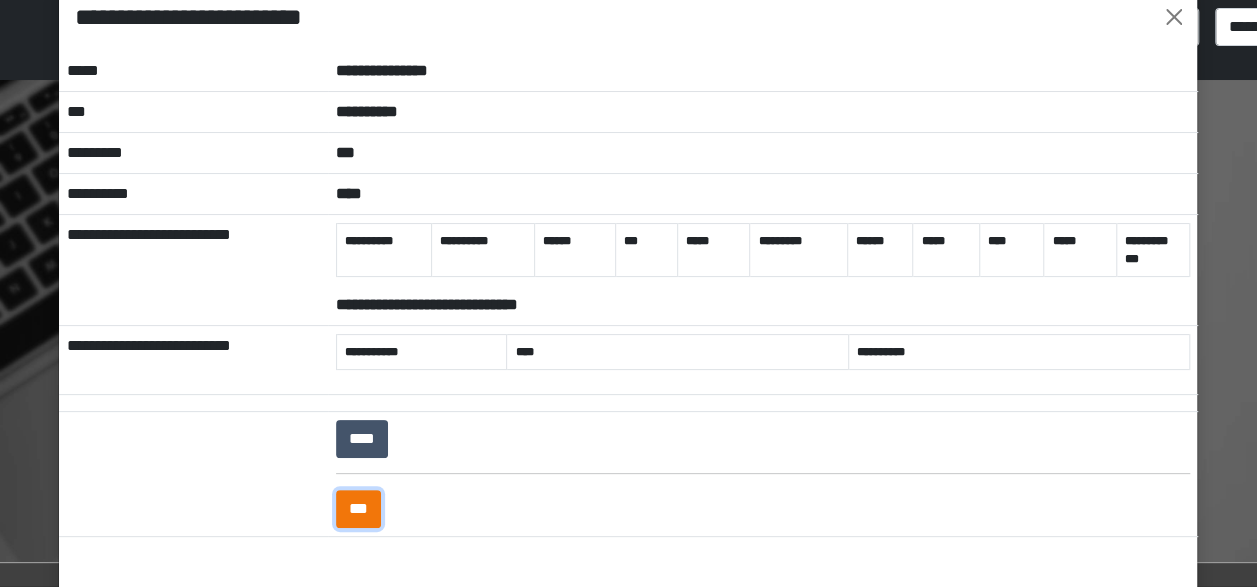 click on "***" at bounding box center [358, 509] 